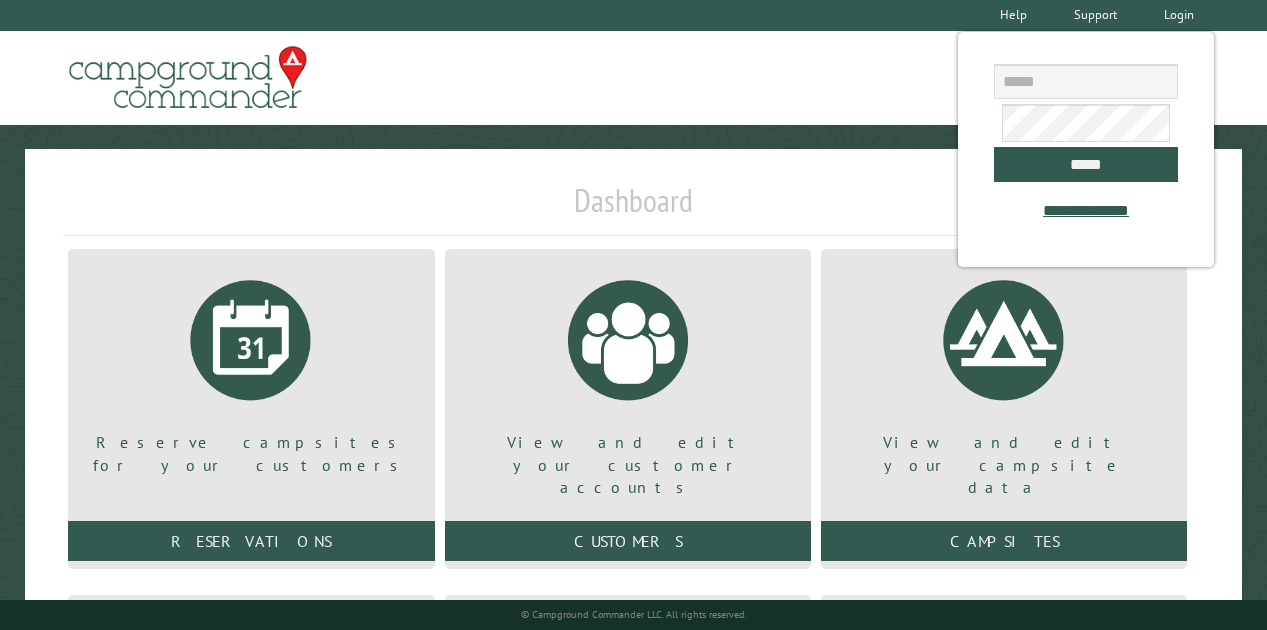 scroll, scrollTop: 0, scrollLeft: 0, axis: both 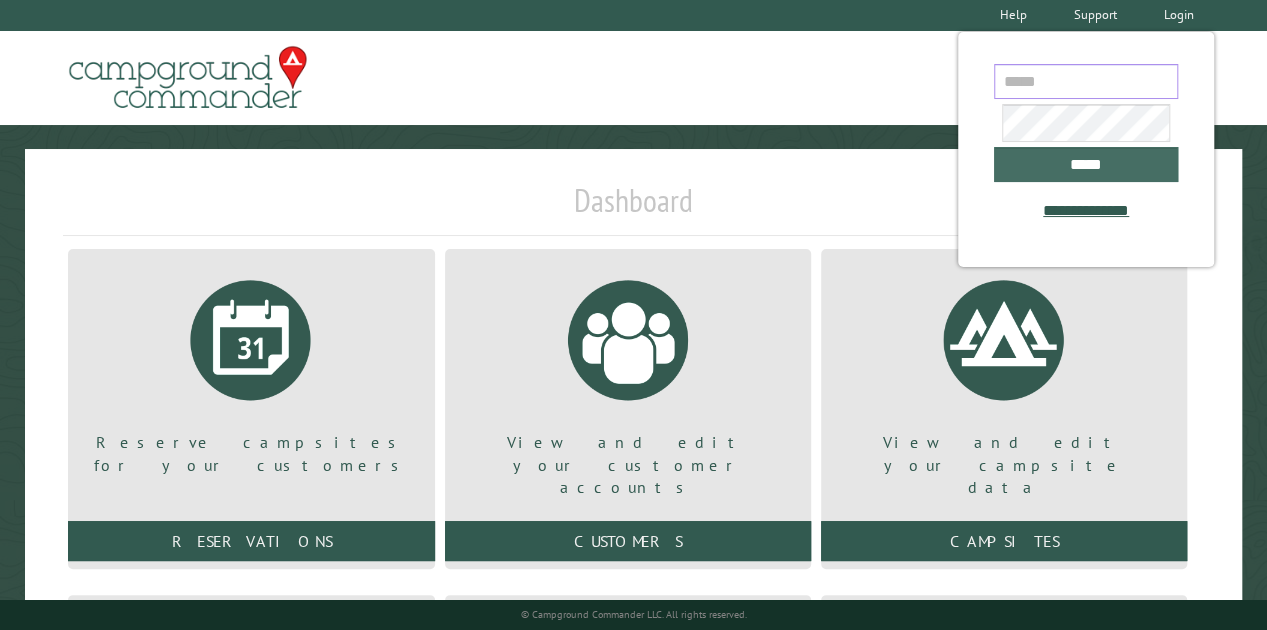 type on "**********" 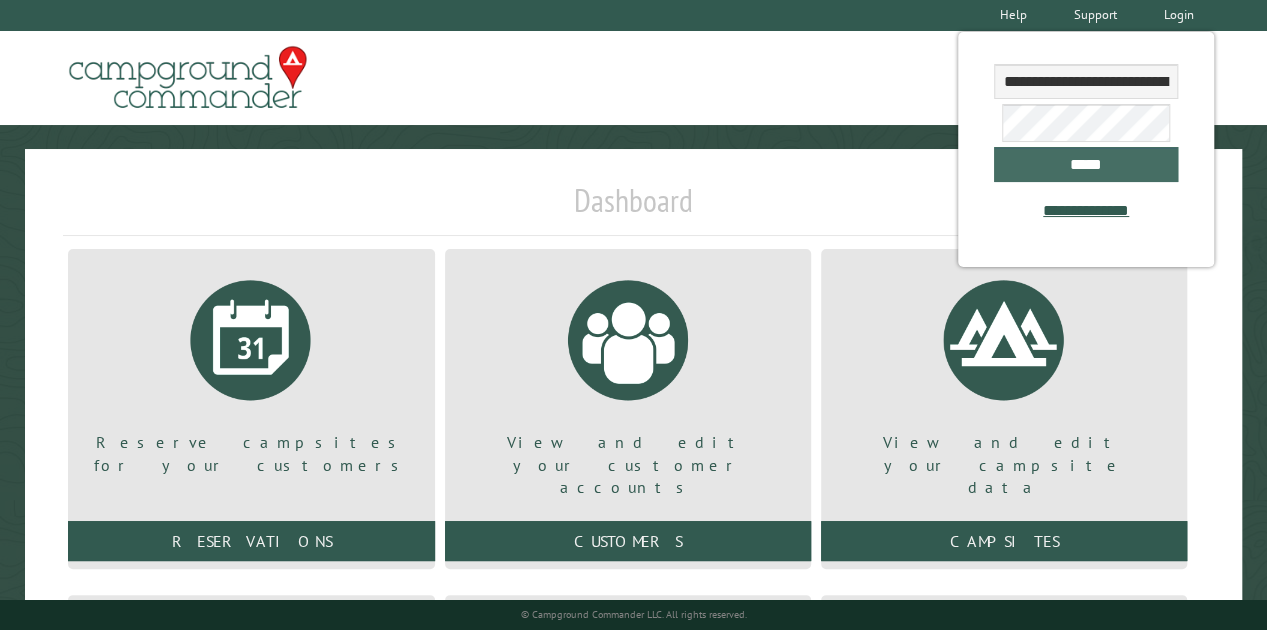 click on "*****" at bounding box center [1085, 164] 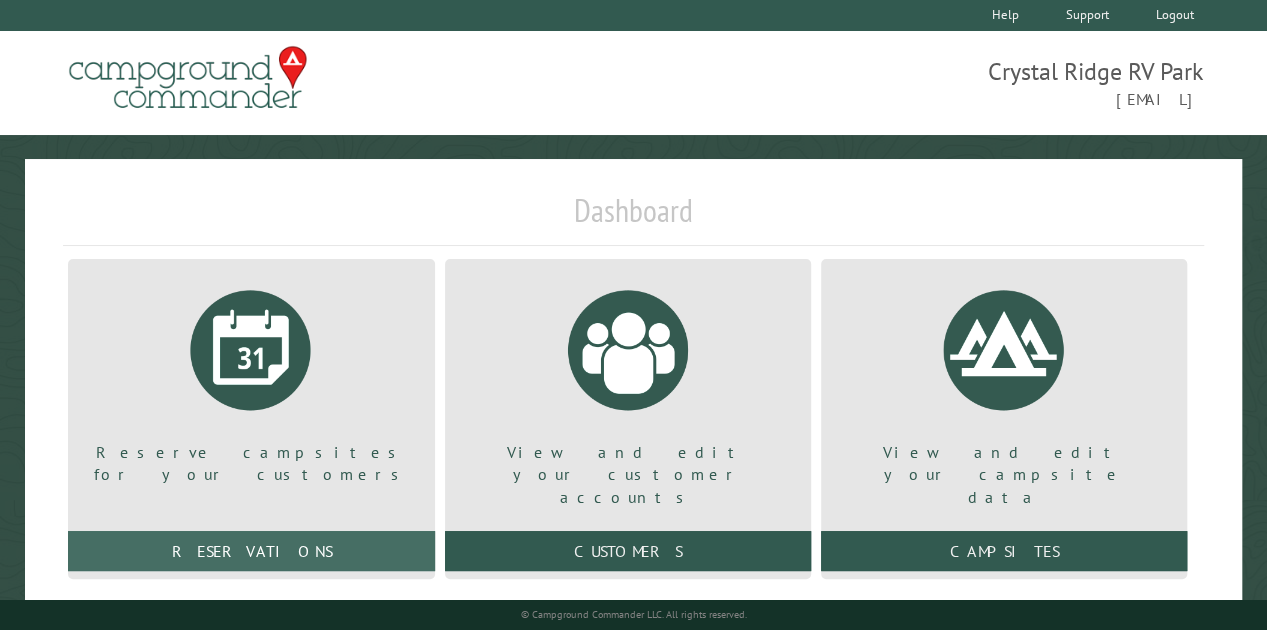 click on "Reservations" at bounding box center (251, 551) 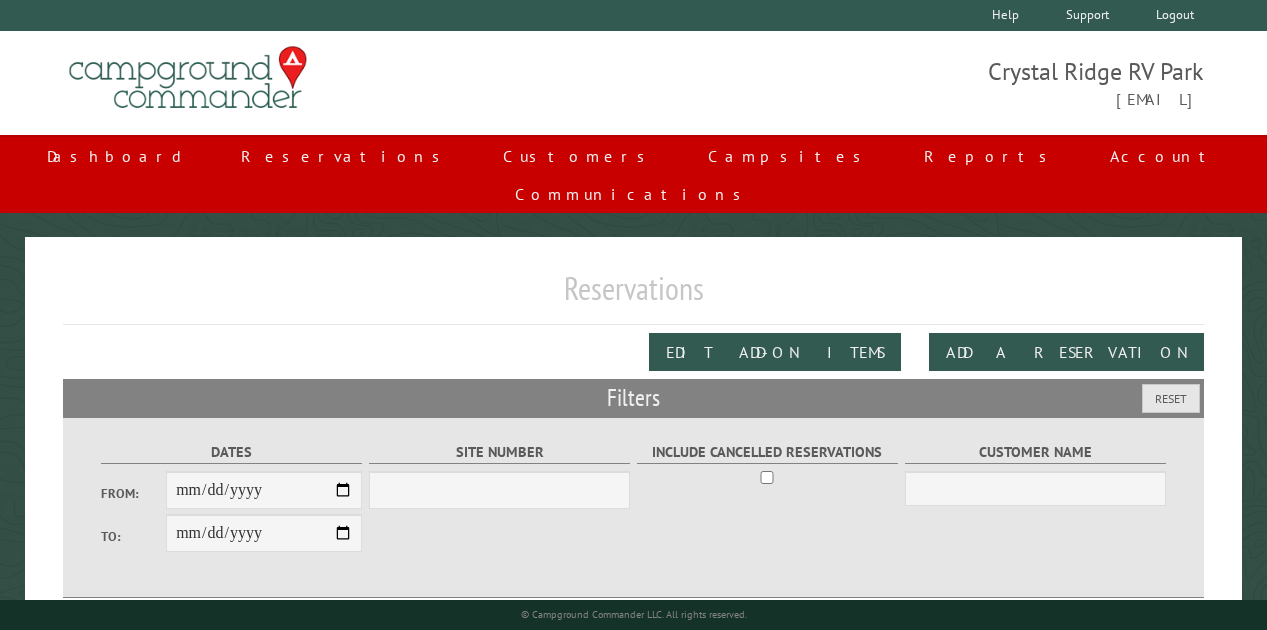 scroll, scrollTop: 0, scrollLeft: 0, axis: both 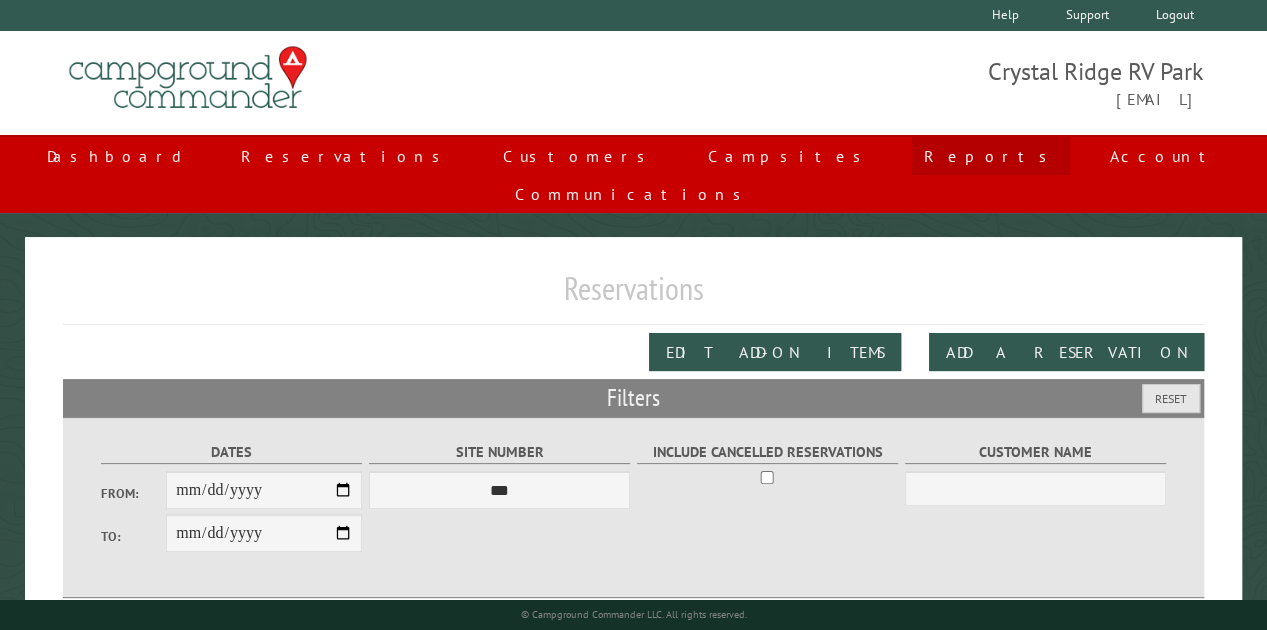 click on "Reports" at bounding box center [991, 156] 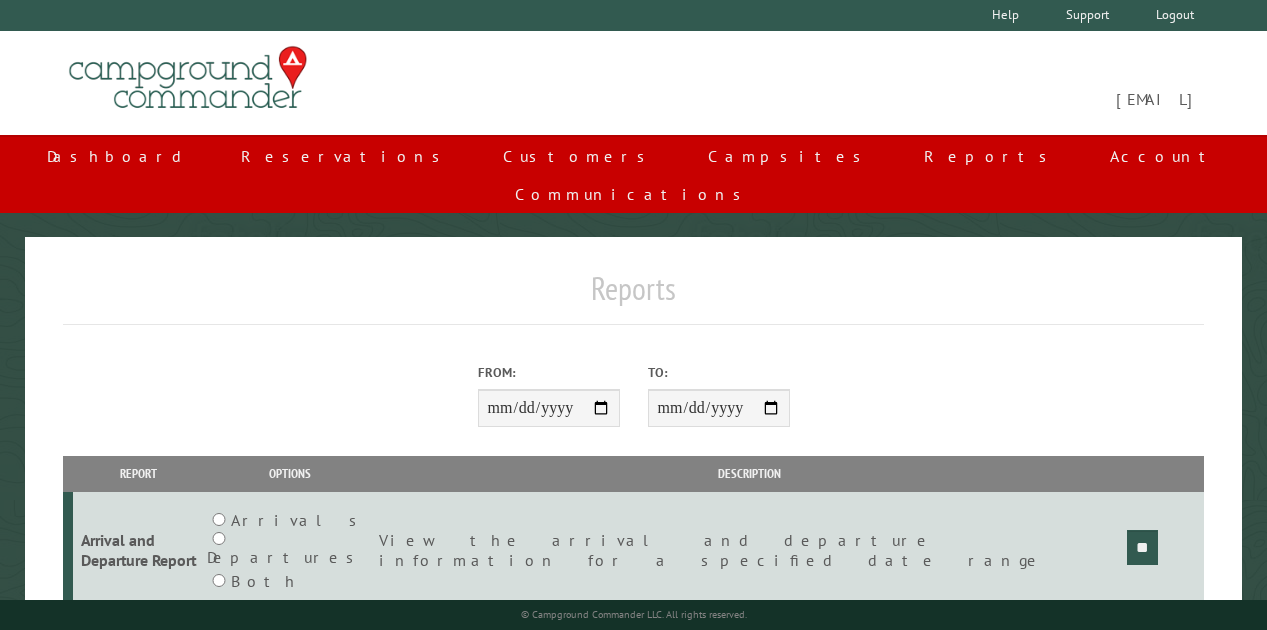 scroll, scrollTop: 0, scrollLeft: 0, axis: both 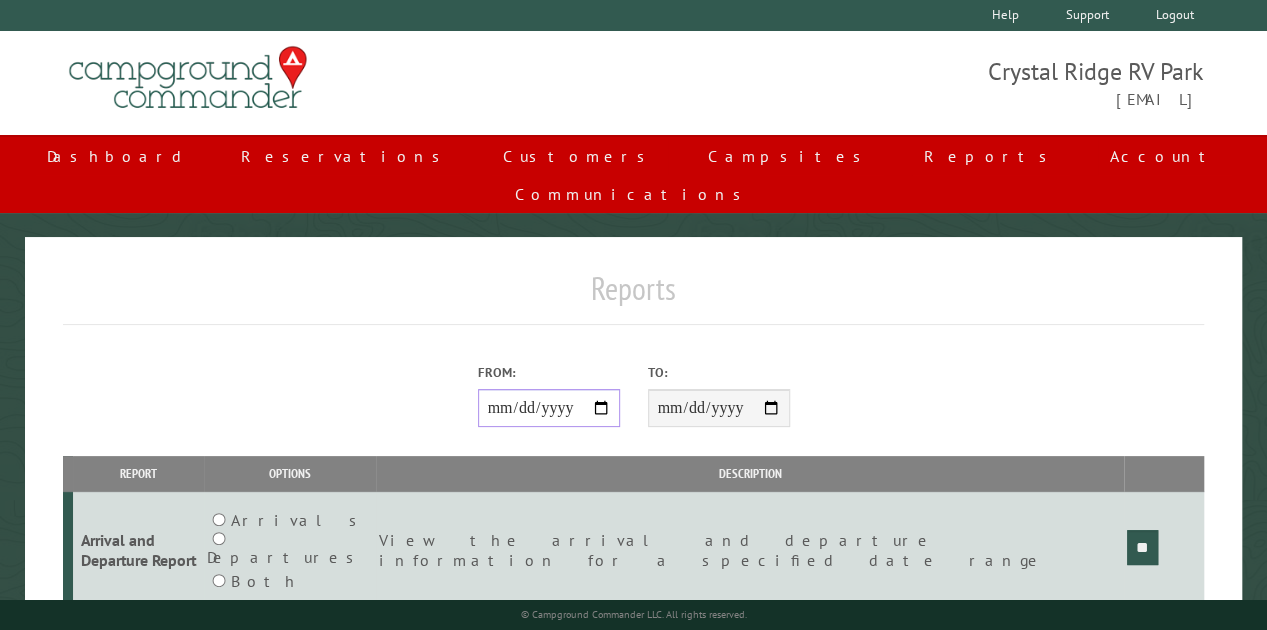 click on "From:" at bounding box center [549, 408] 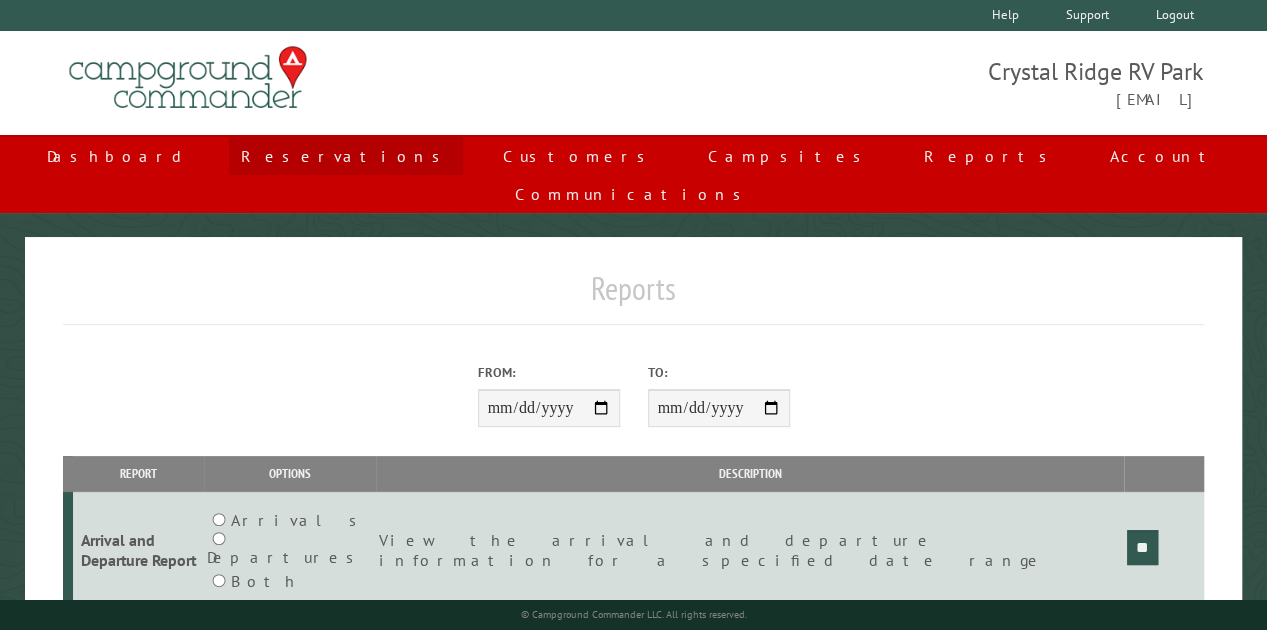 click on "Reservations" at bounding box center [346, 156] 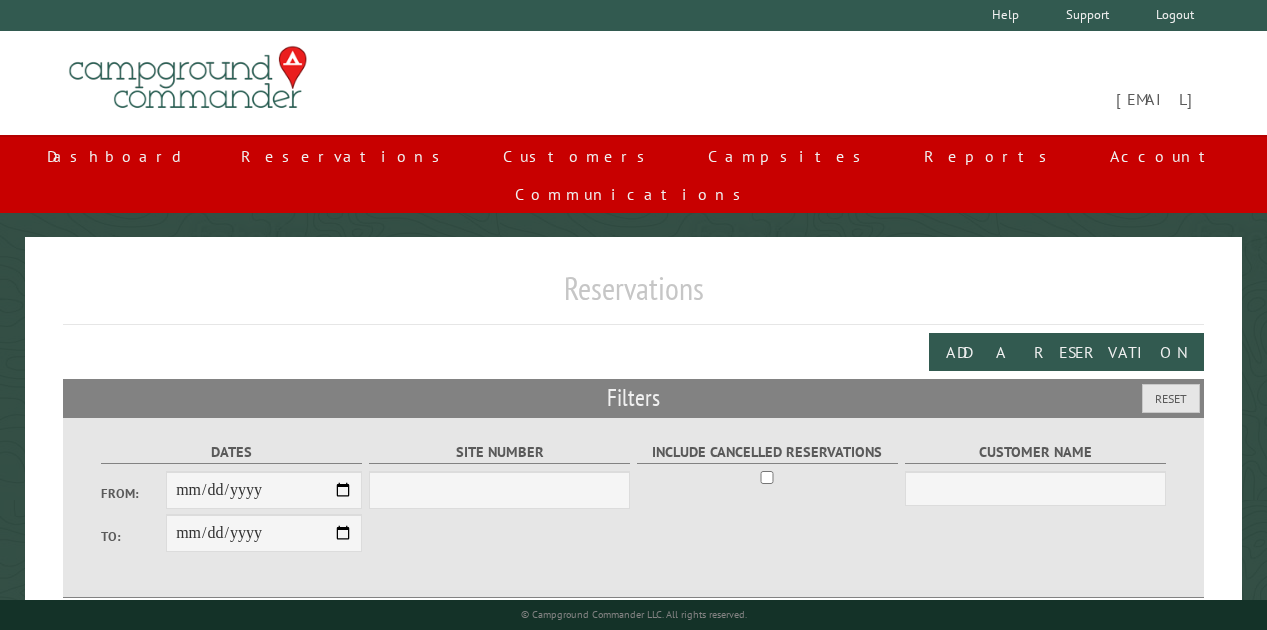 scroll, scrollTop: 0, scrollLeft: 0, axis: both 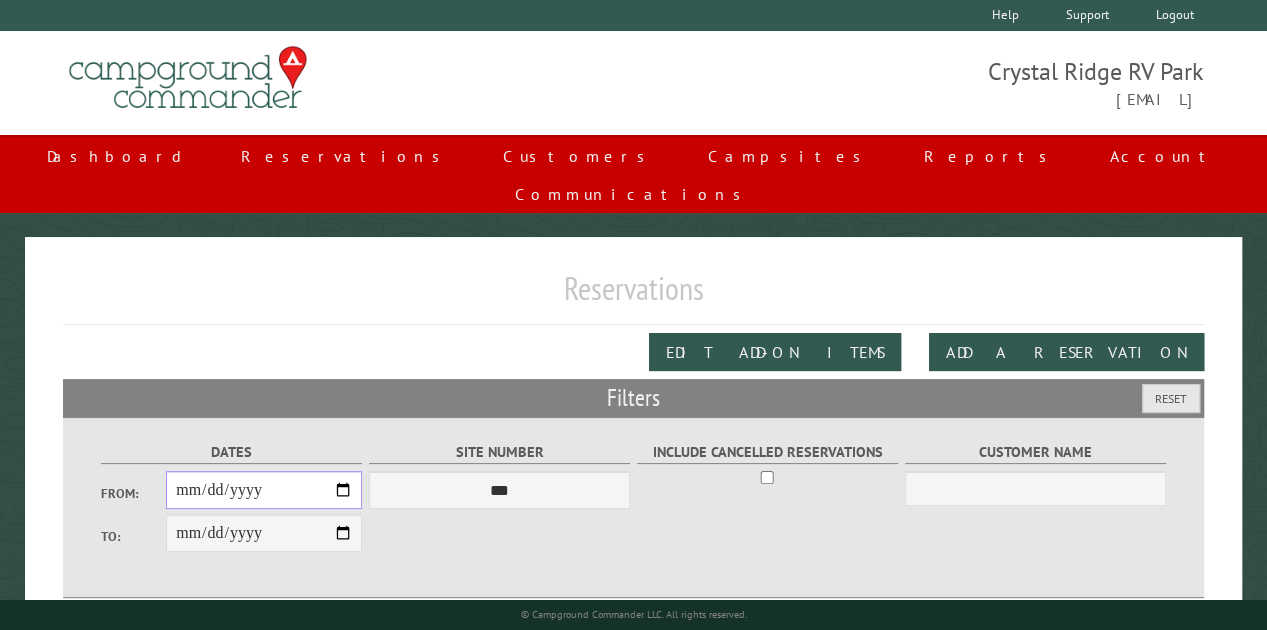 click on "From:" at bounding box center [264, 490] 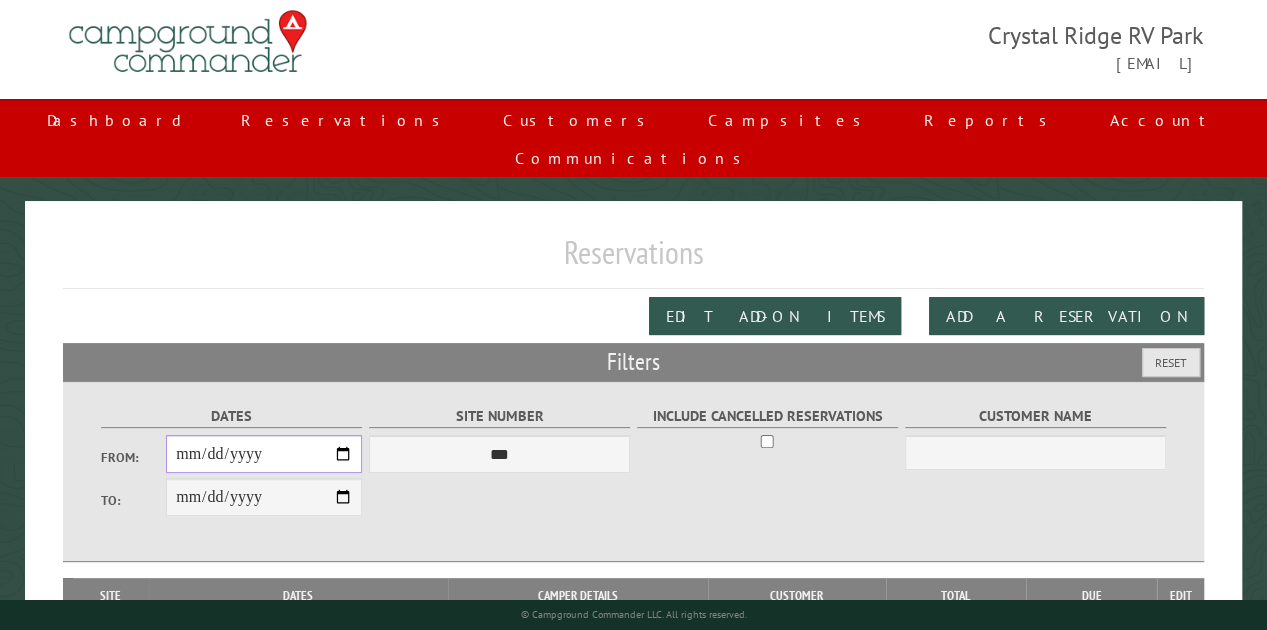 scroll, scrollTop: 35, scrollLeft: 0, axis: vertical 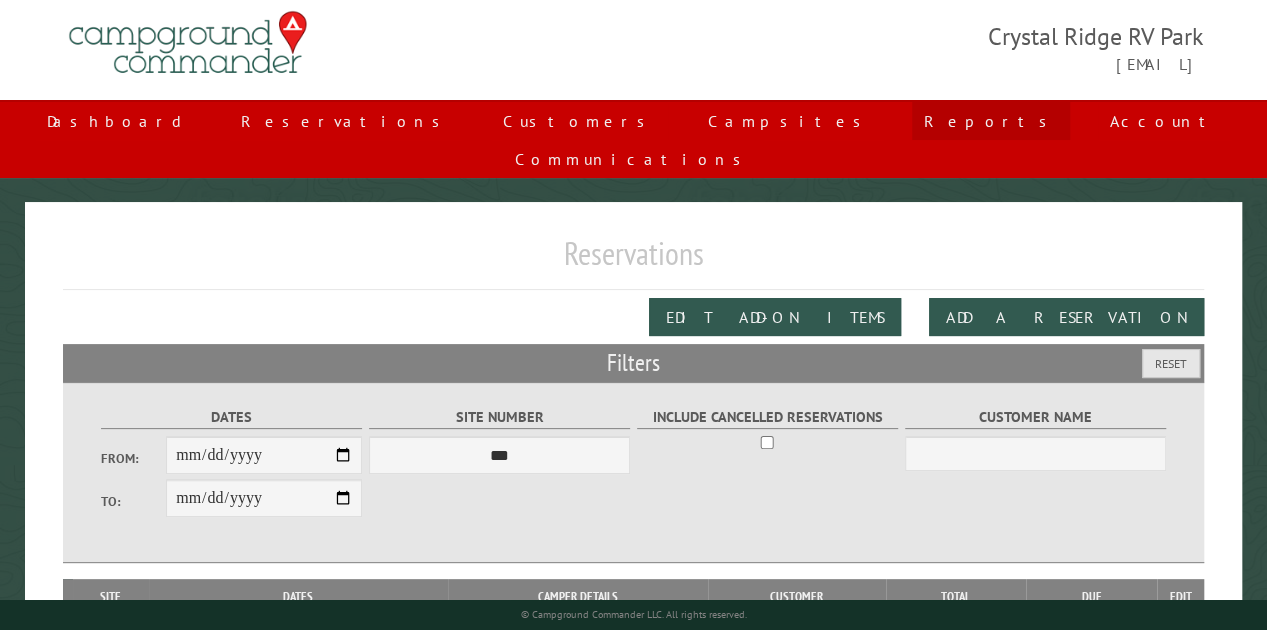 click on "Reports" at bounding box center (991, 121) 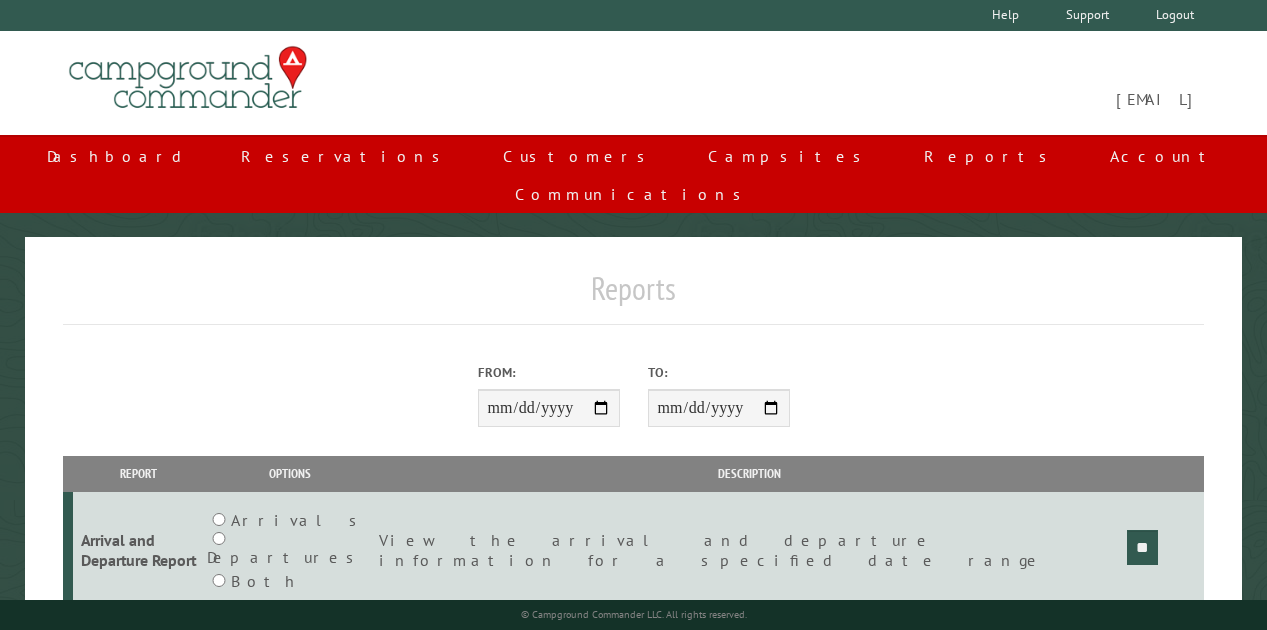 scroll, scrollTop: 0, scrollLeft: 0, axis: both 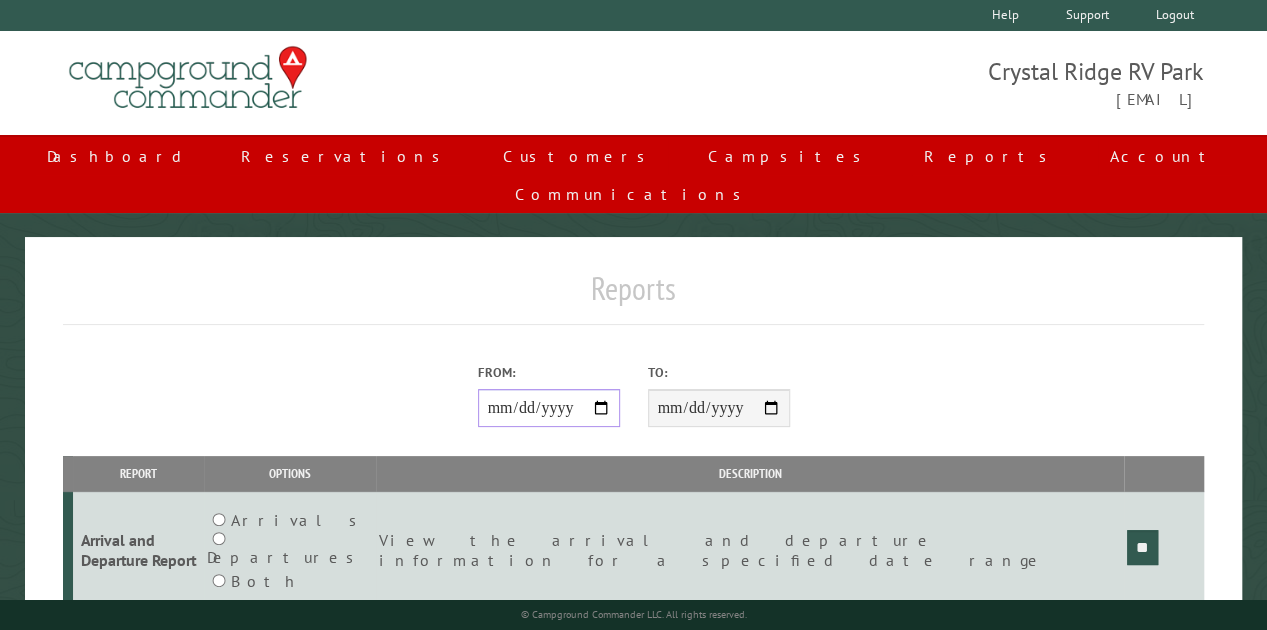 click on "From:" at bounding box center [549, 408] 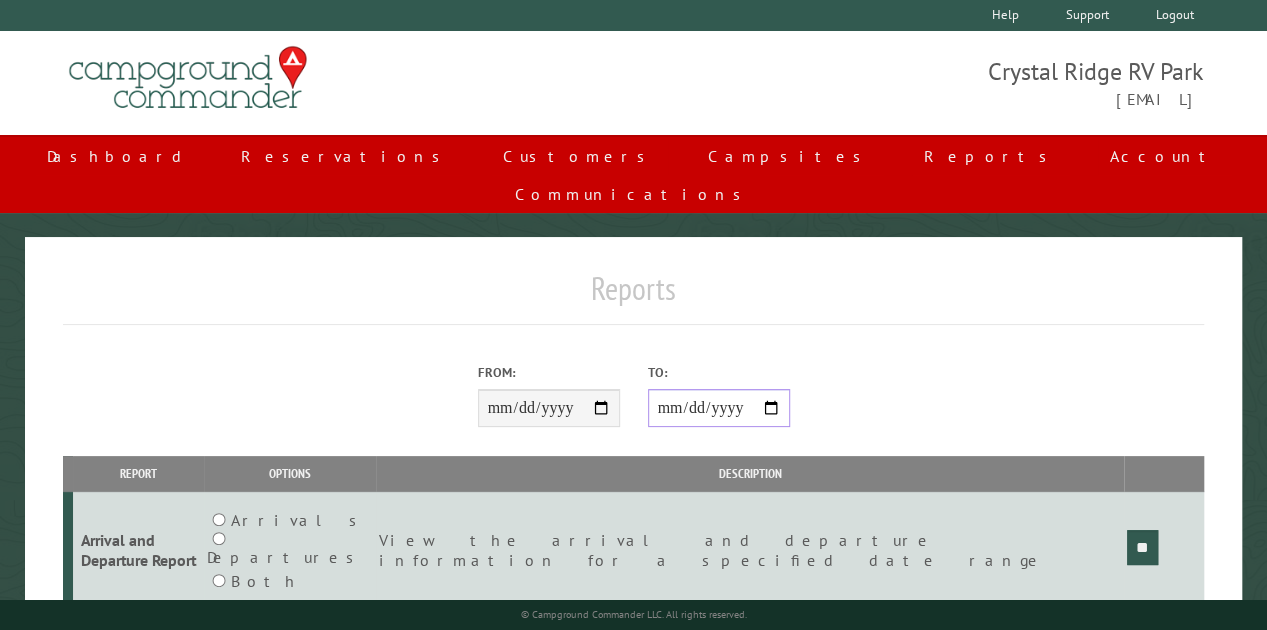 click on "**********" at bounding box center (719, 408) 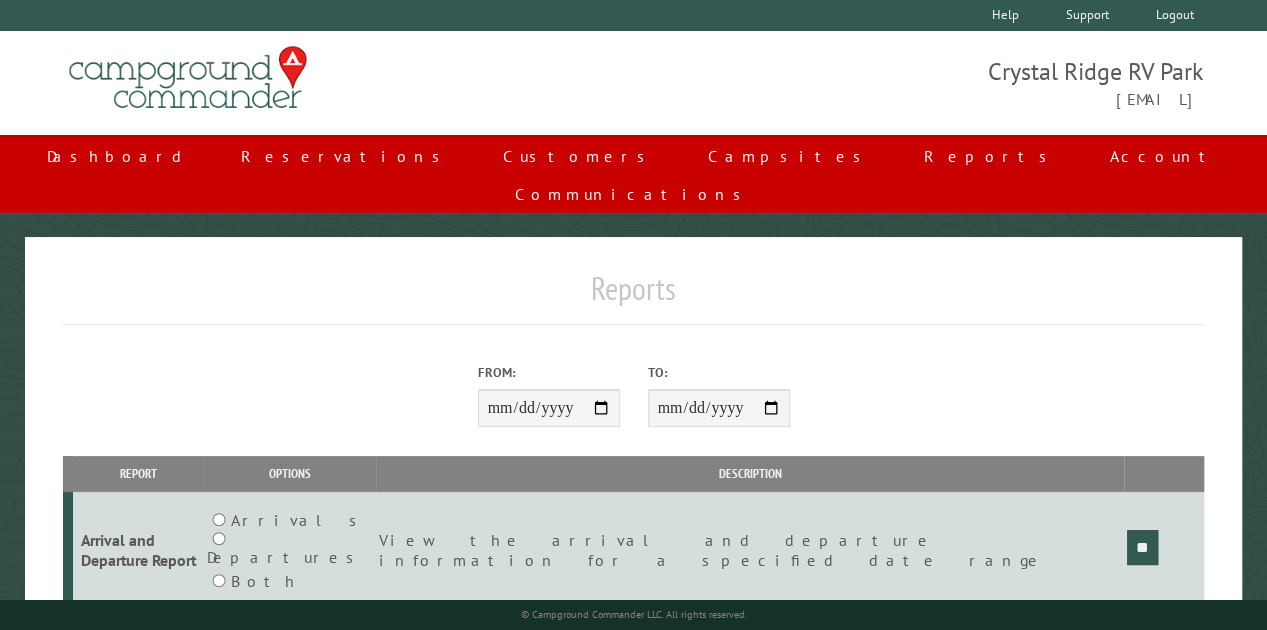 click on "**" at bounding box center (1142, 547) 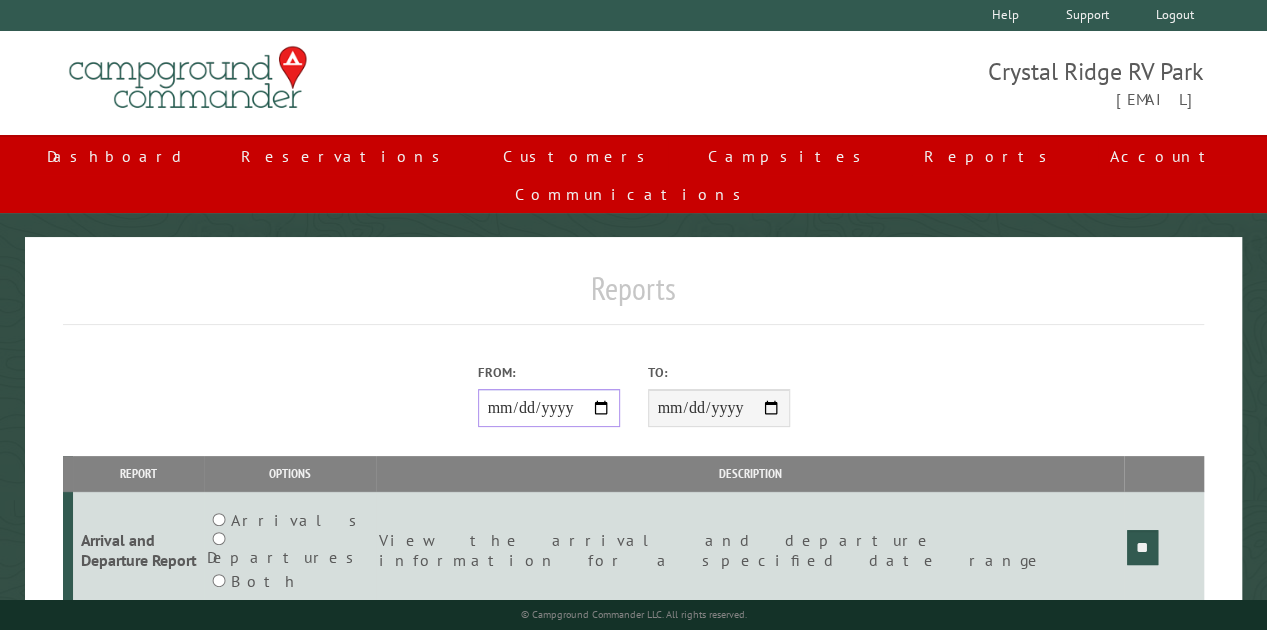 click on "**********" at bounding box center (549, 408) 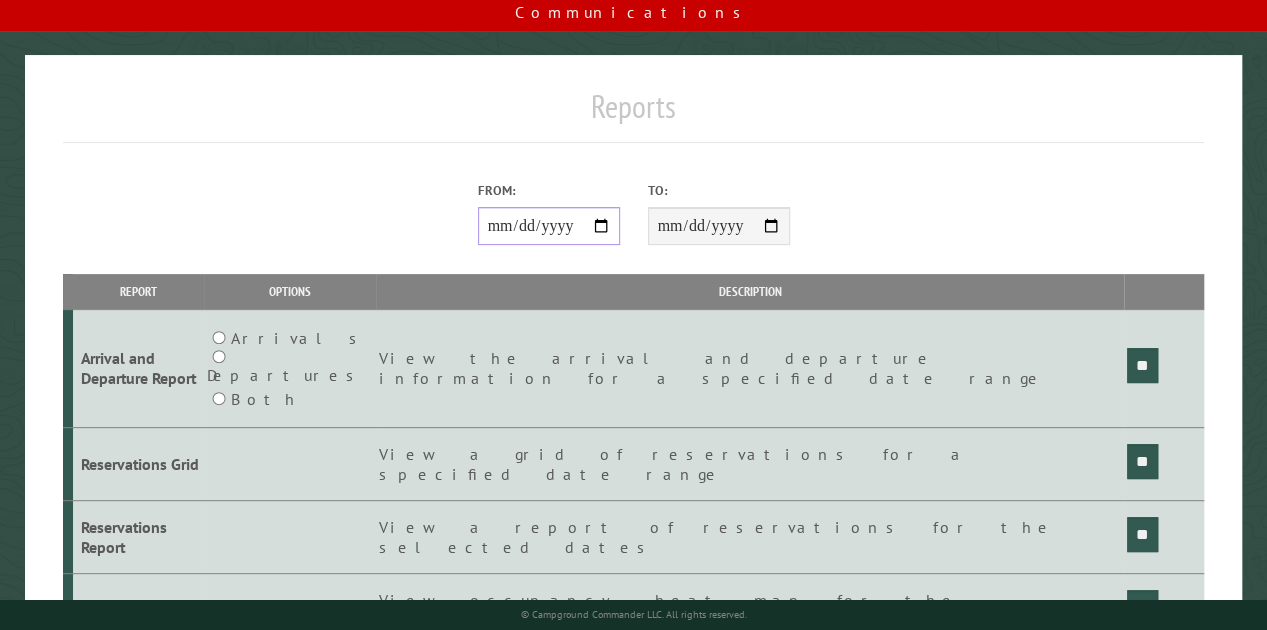 scroll, scrollTop: 200, scrollLeft: 0, axis: vertical 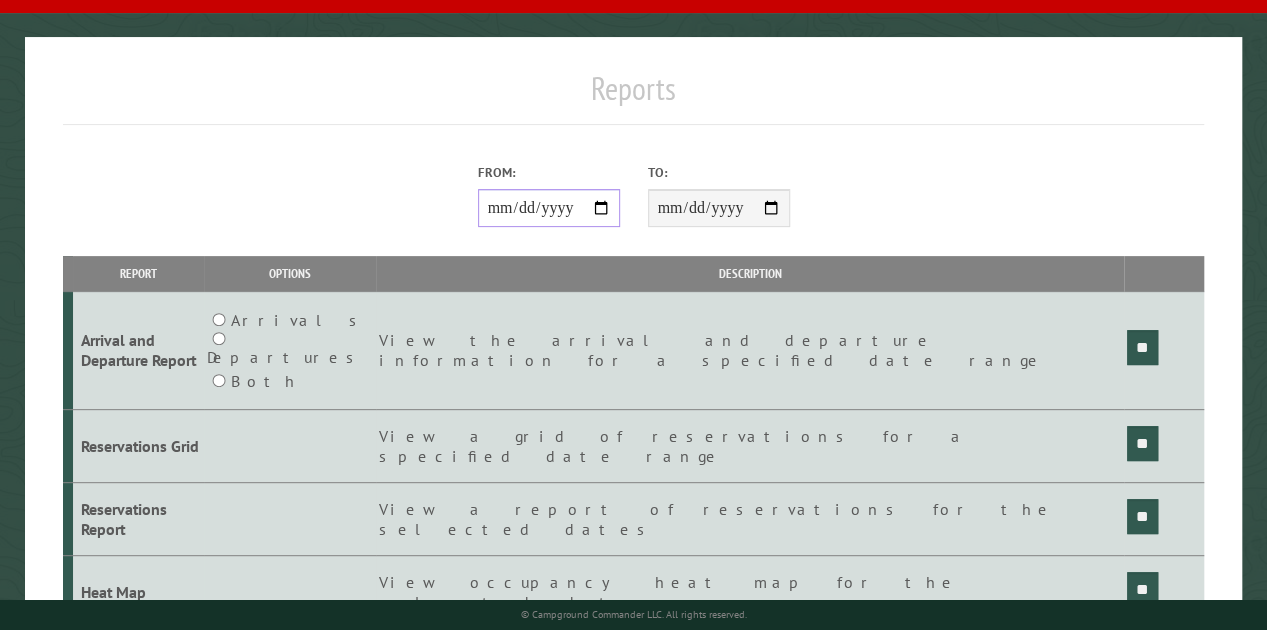 click on "**********" at bounding box center (549, 208) 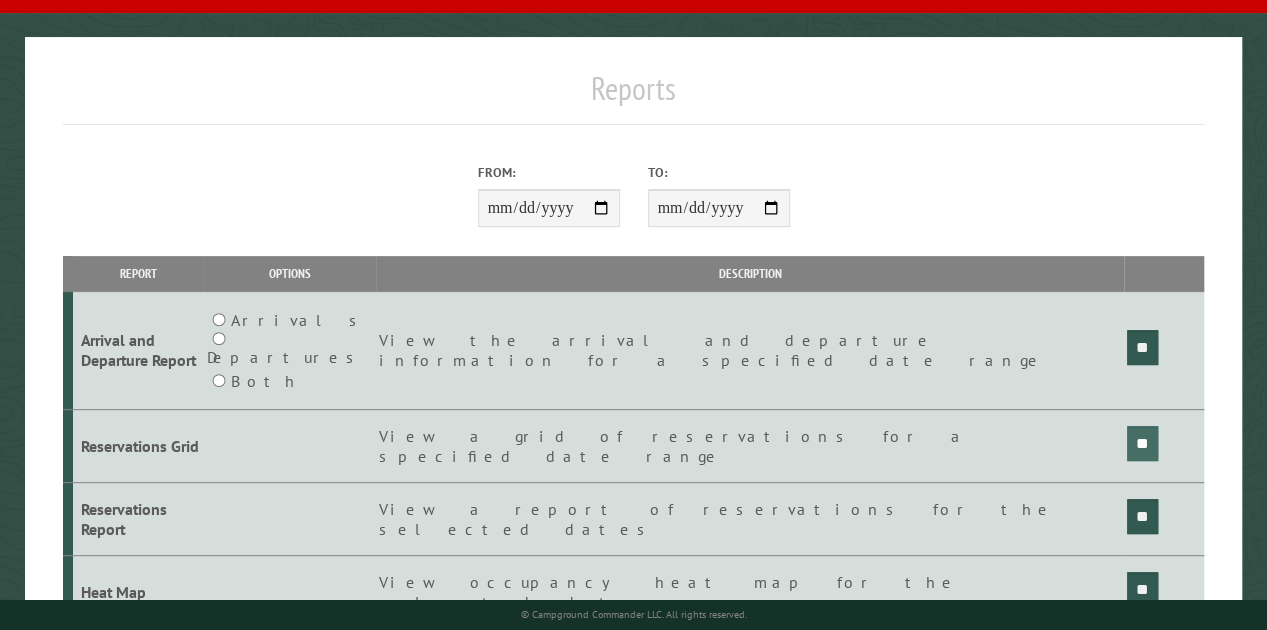 click on "**" at bounding box center (1142, 347) 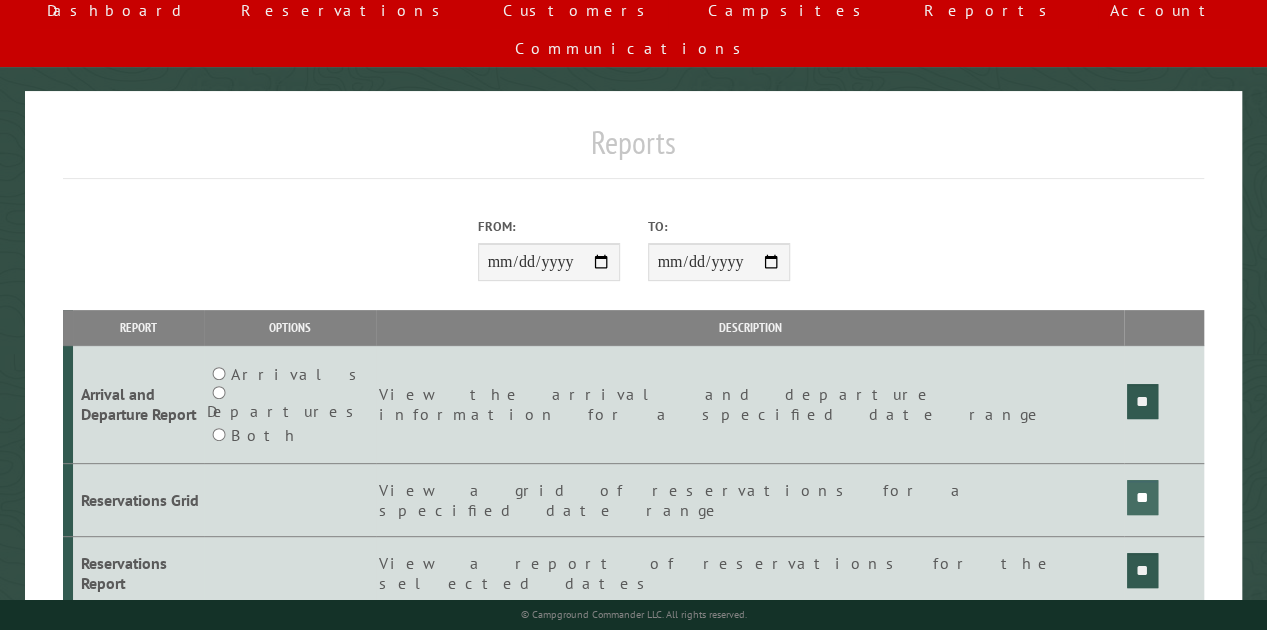 scroll, scrollTop: 0, scrollLeft: 0, axis: both 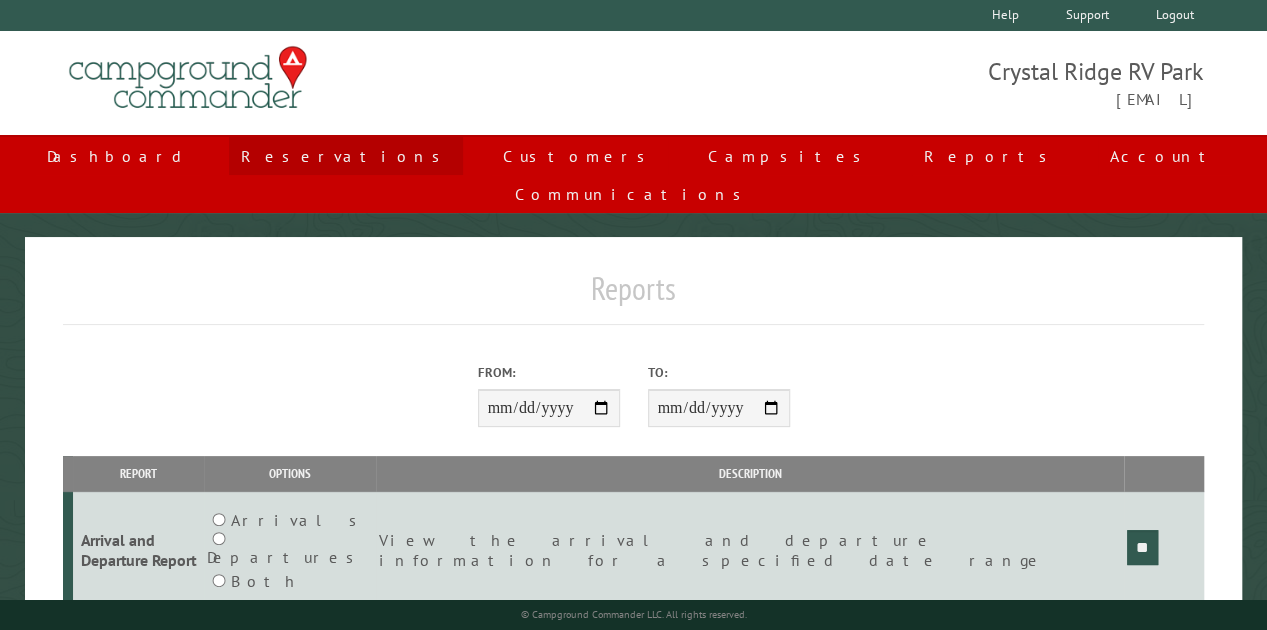click on "Reservations" at bounding box center [346, 156] 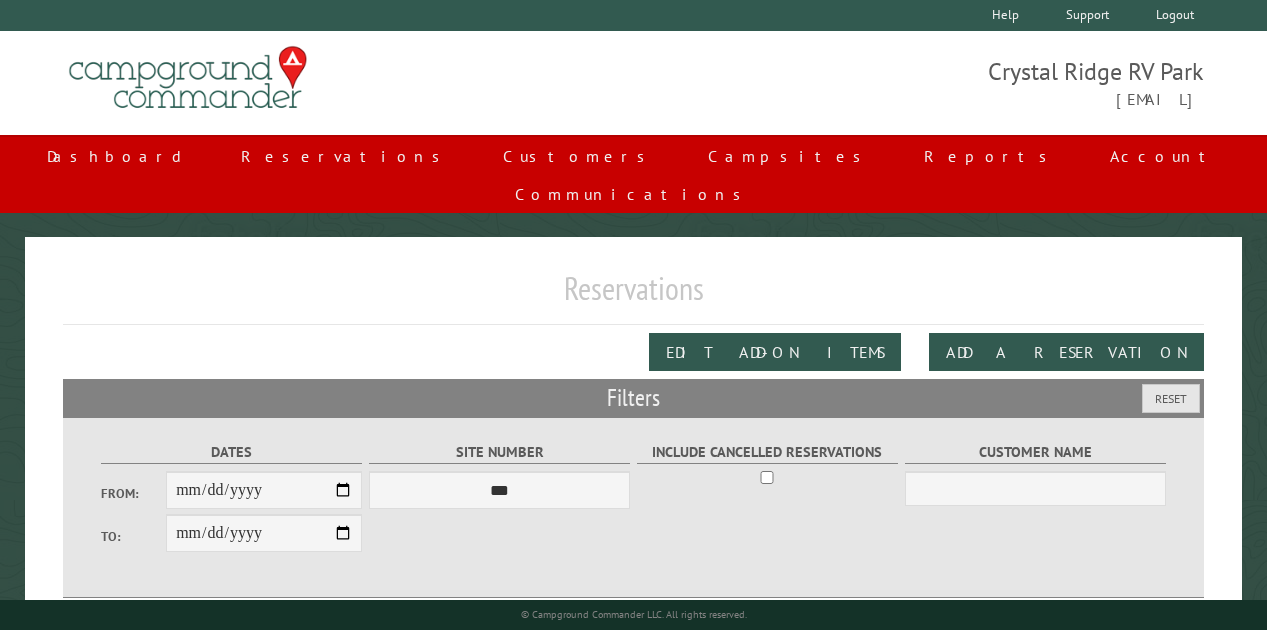 scroll, scrollTop: 0, scrollLeft: 0, axis: both 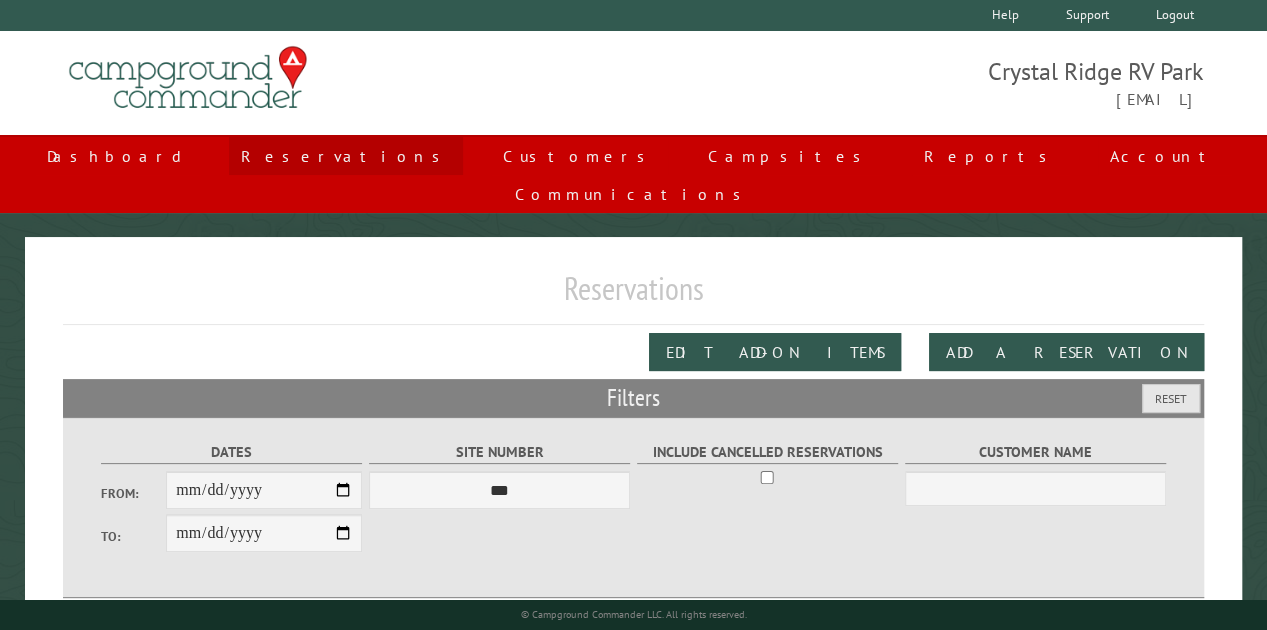 click on "Reservations" at bounding box center (346, 156) 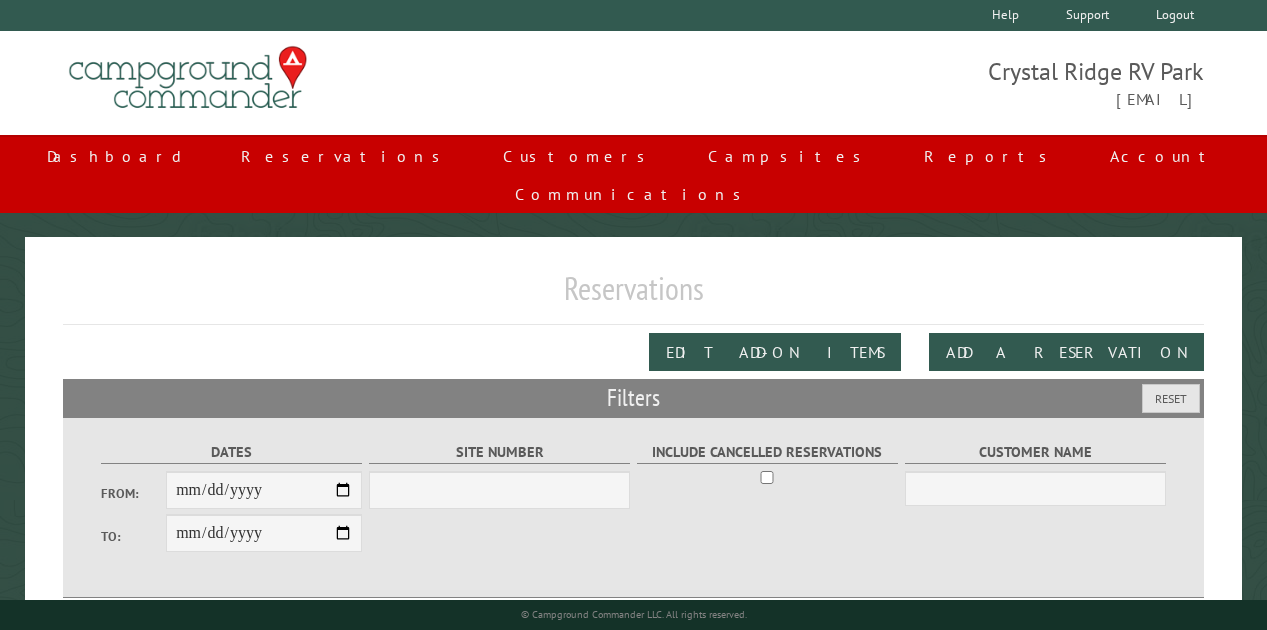 scroll, scrollTop: 0, scrollLeft: 0, axis: both 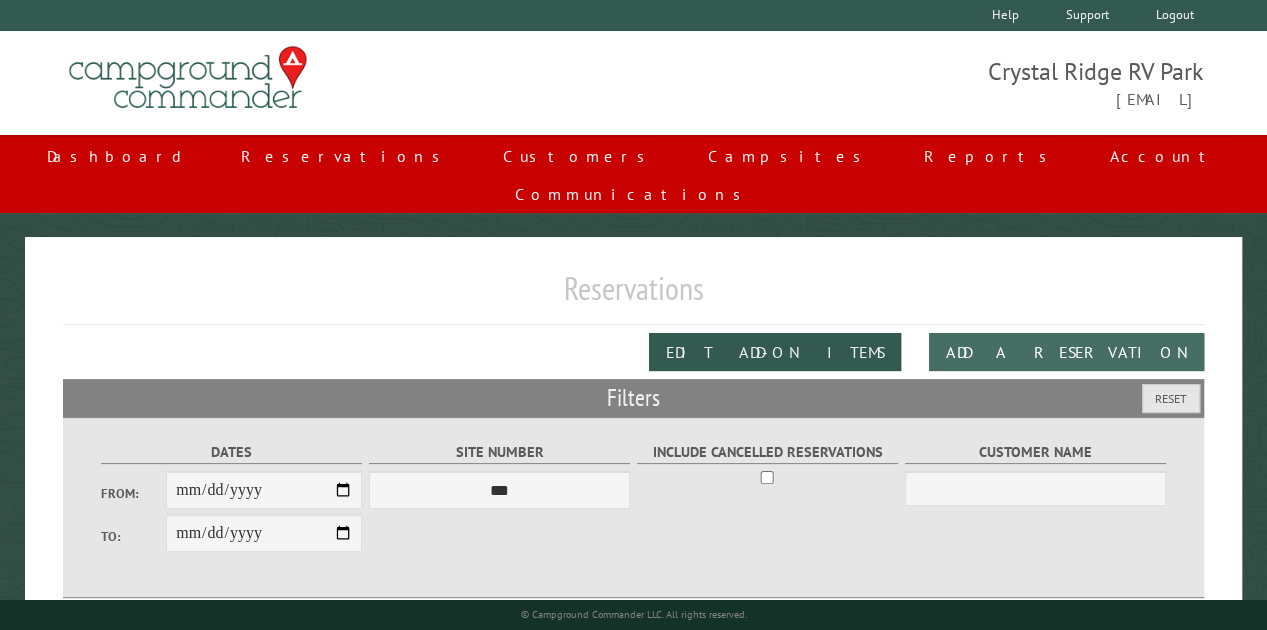 click on "Add a Reservation" at bounding box center [1066, 352] 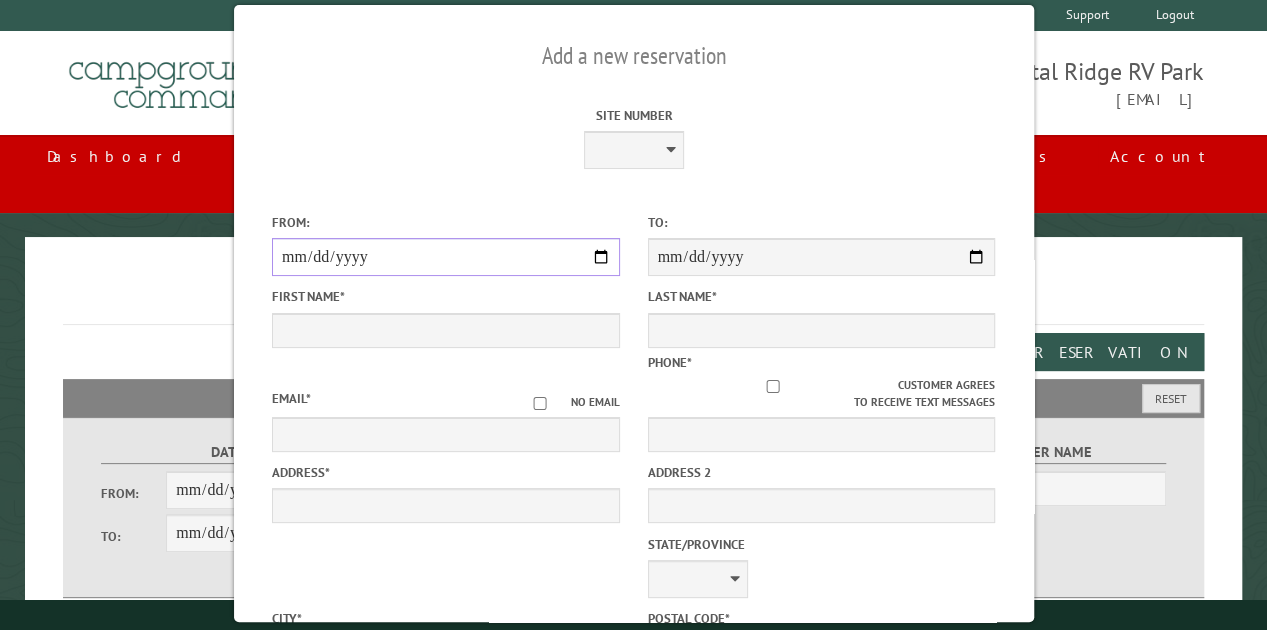 click on "From:" at bounding box center (446, 257) 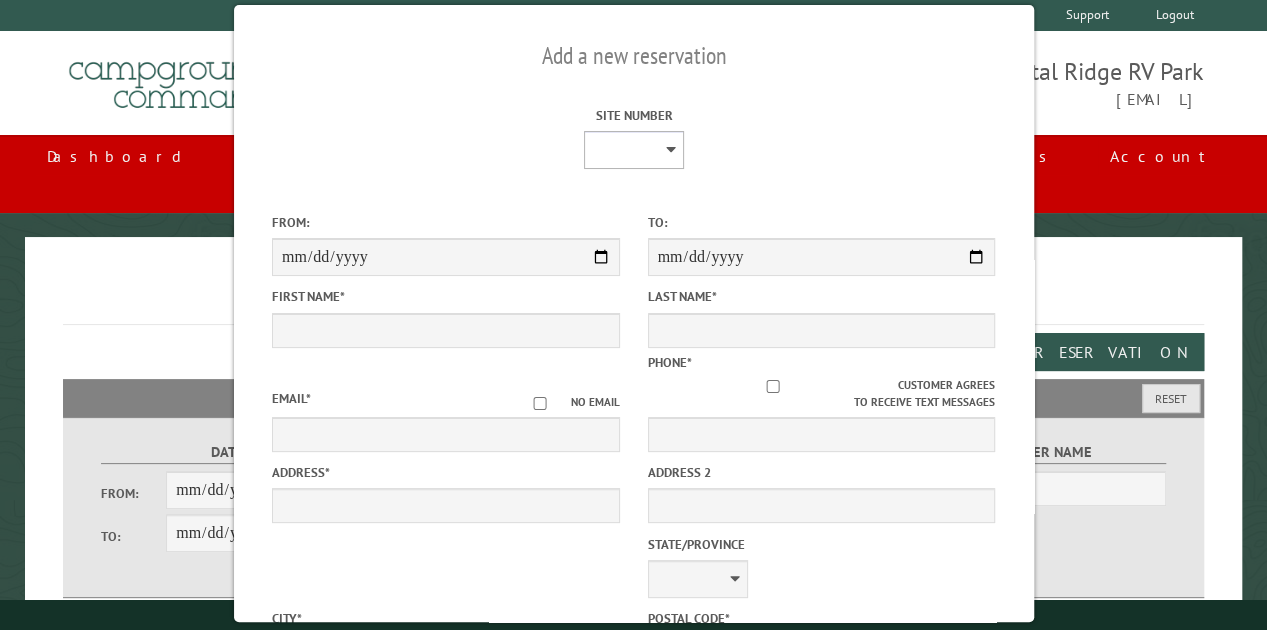 click on "[PHONE]" at bounding box center (633, 150) 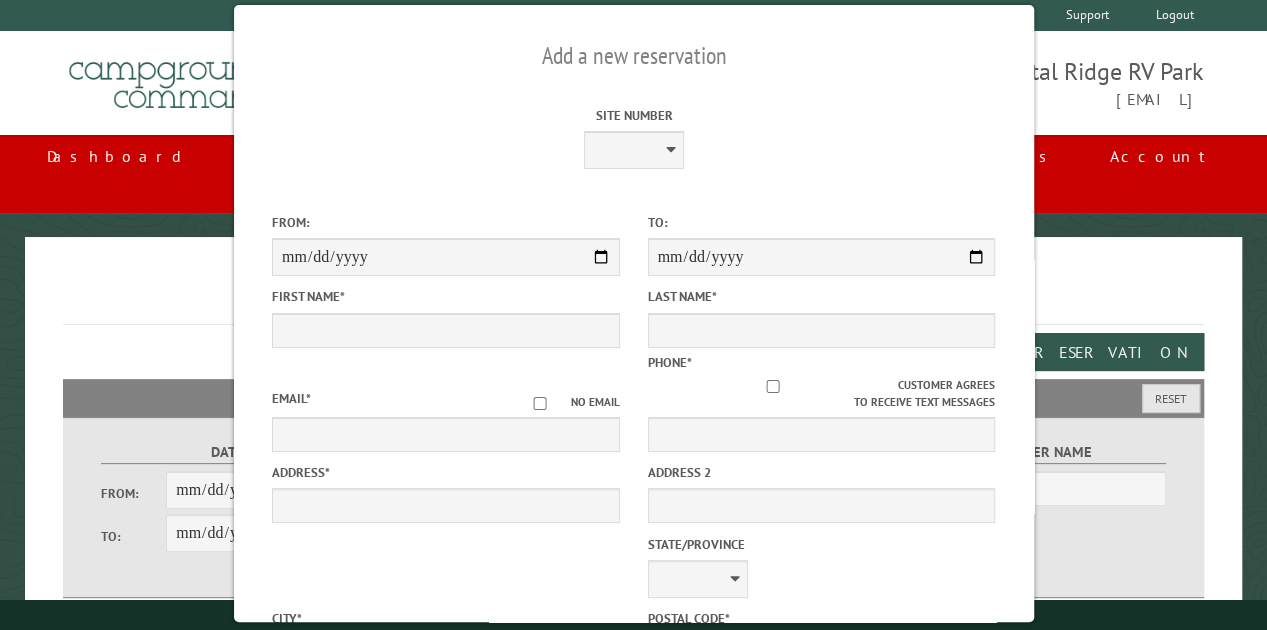 click on "Site Number
[PHONE]
Site type:
Max rig size: '
Min stay days:" at bounding box center [634, 136] 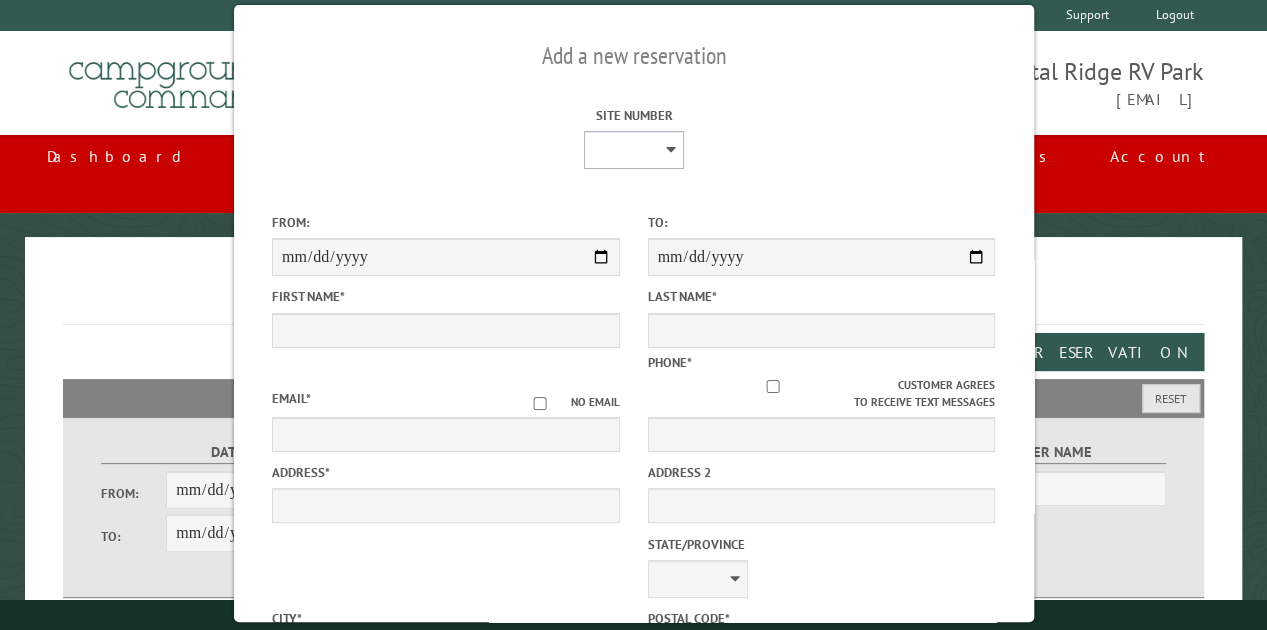 click on "[PHONE]" at bounding box center [633, 150] 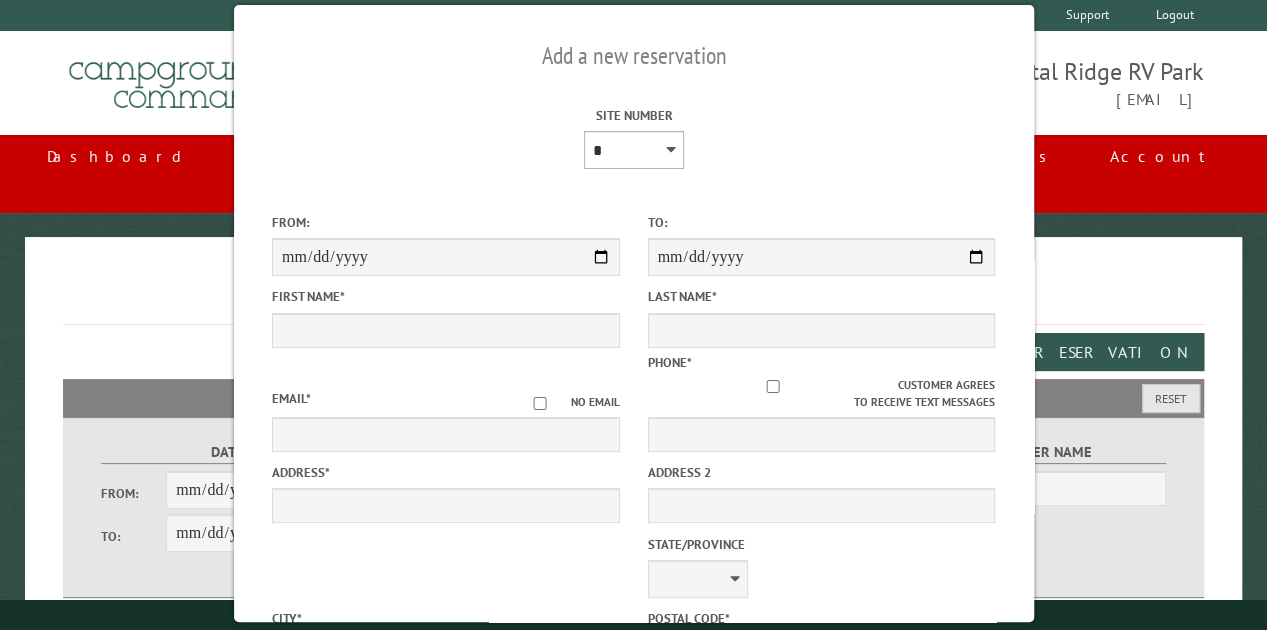 click on "[PHONE]" at bounding box center [633, 150] 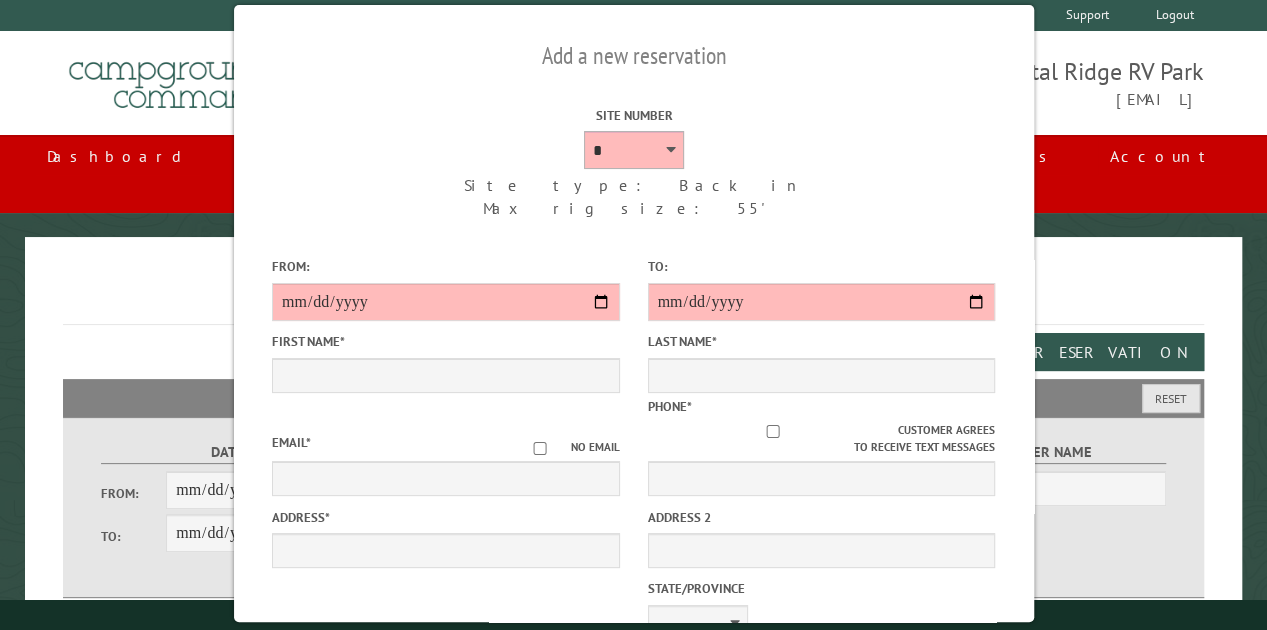 click on "[PHONE]" at bounding box center (633, 150) 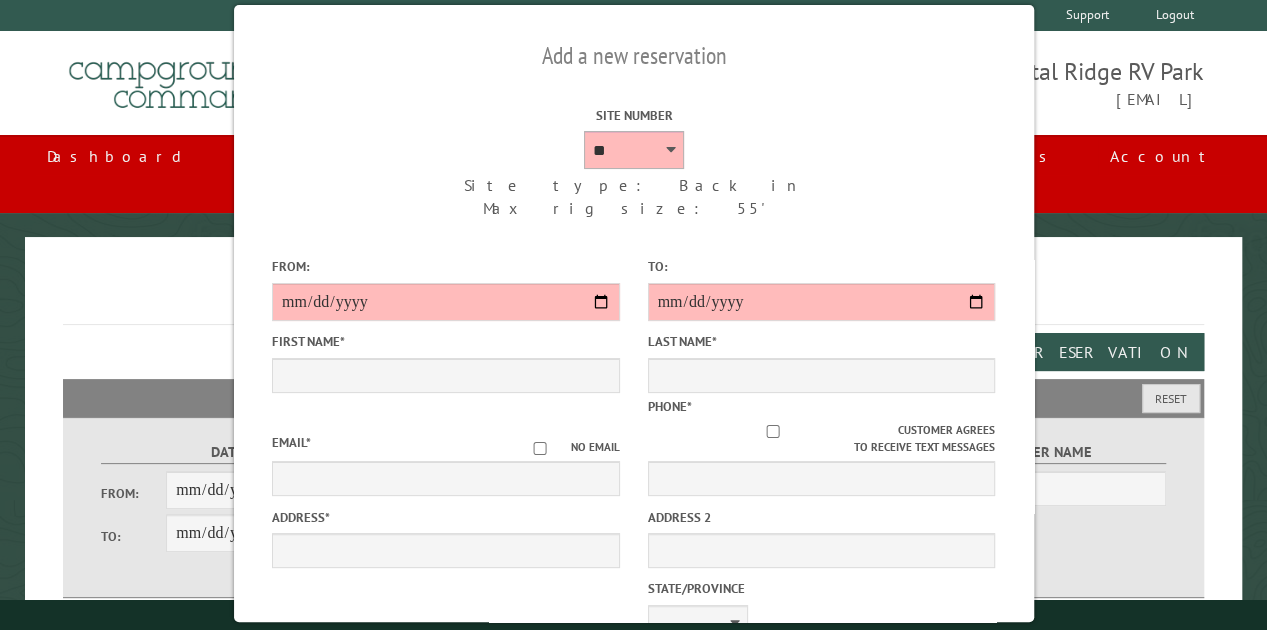 click on "[PHONE]" at bounding box center (633, 150) 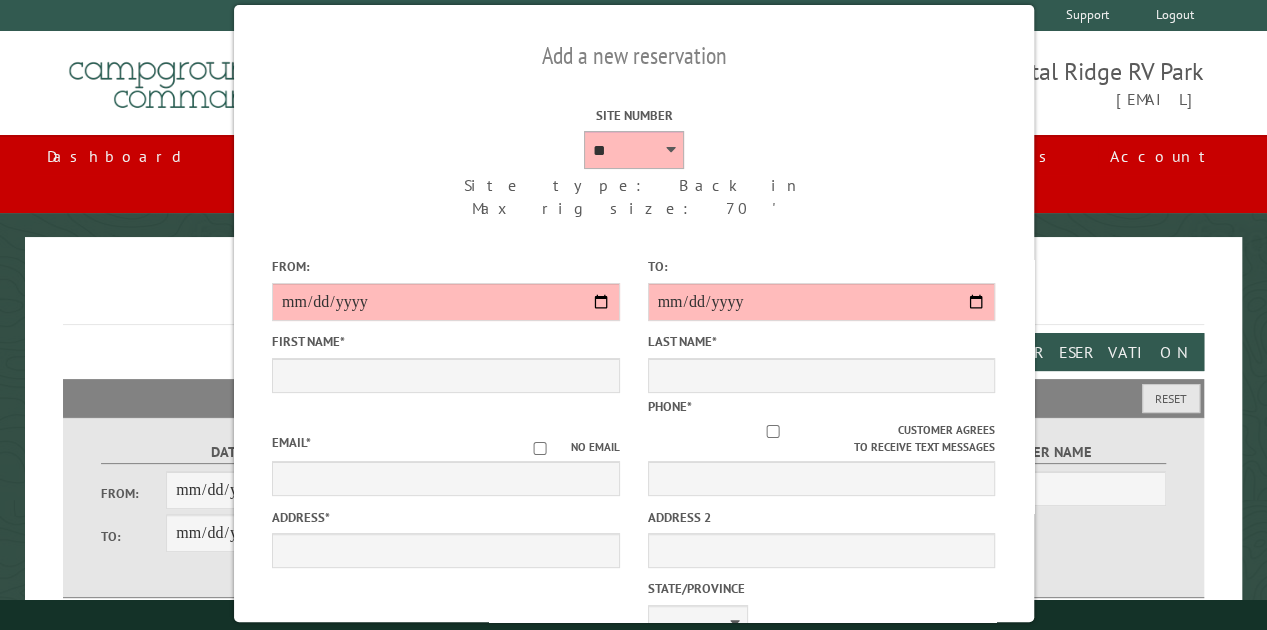 click on "[PHONE]" at bounding box center (633, 150) 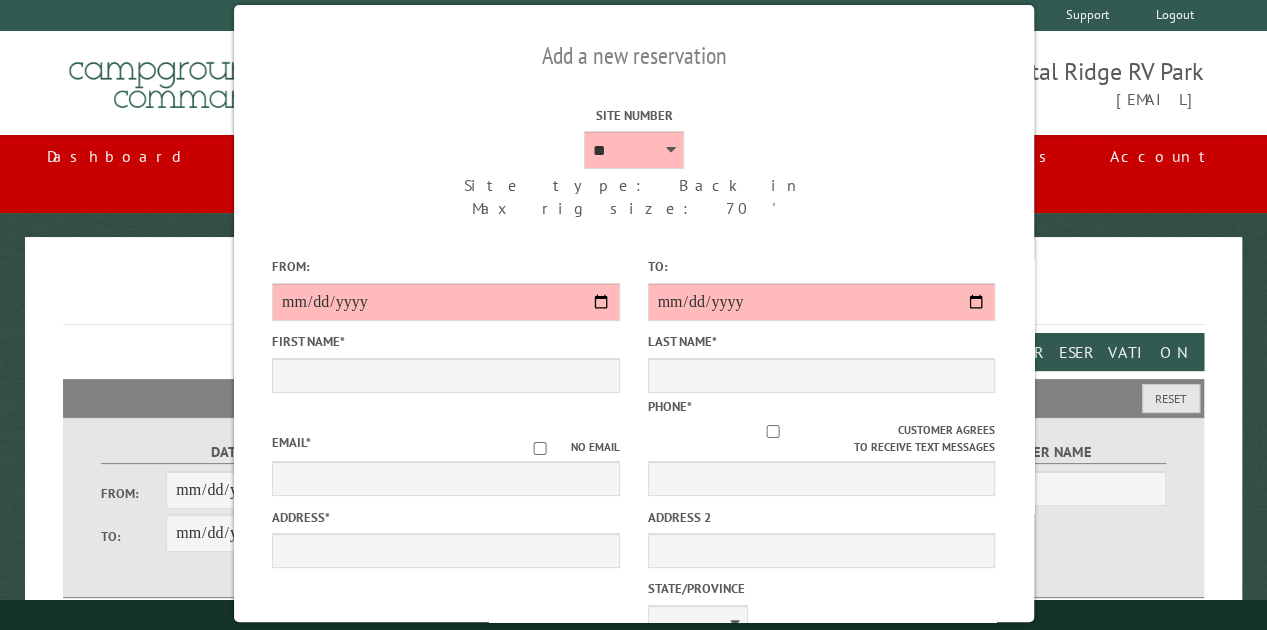 click on "Site Number
[PHONE]
Site type: Back in
Max rig size: 70'
Min stay days: 1
From:
[PHONE]
To:
[PHONE]
Select existing customer
NOTE: Each customer must have a unique email address.
[FIRST] [LAST]" at bounding box center (634, 871) 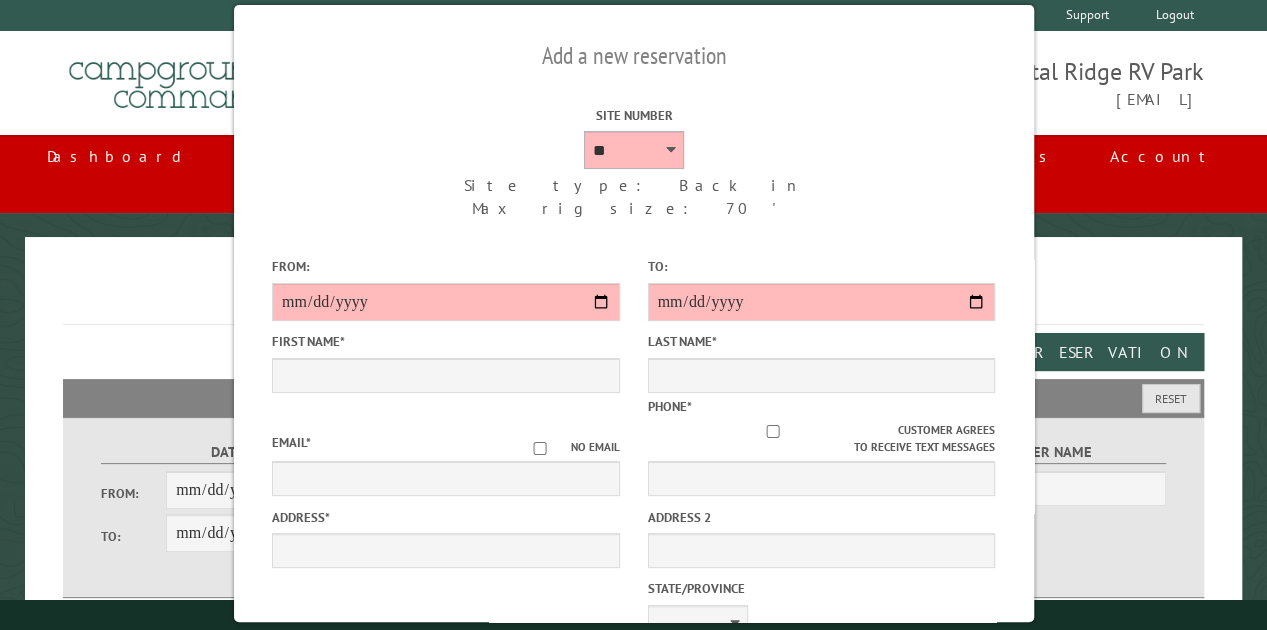 click on "[PHONE]" at bounding box center (633, 150) 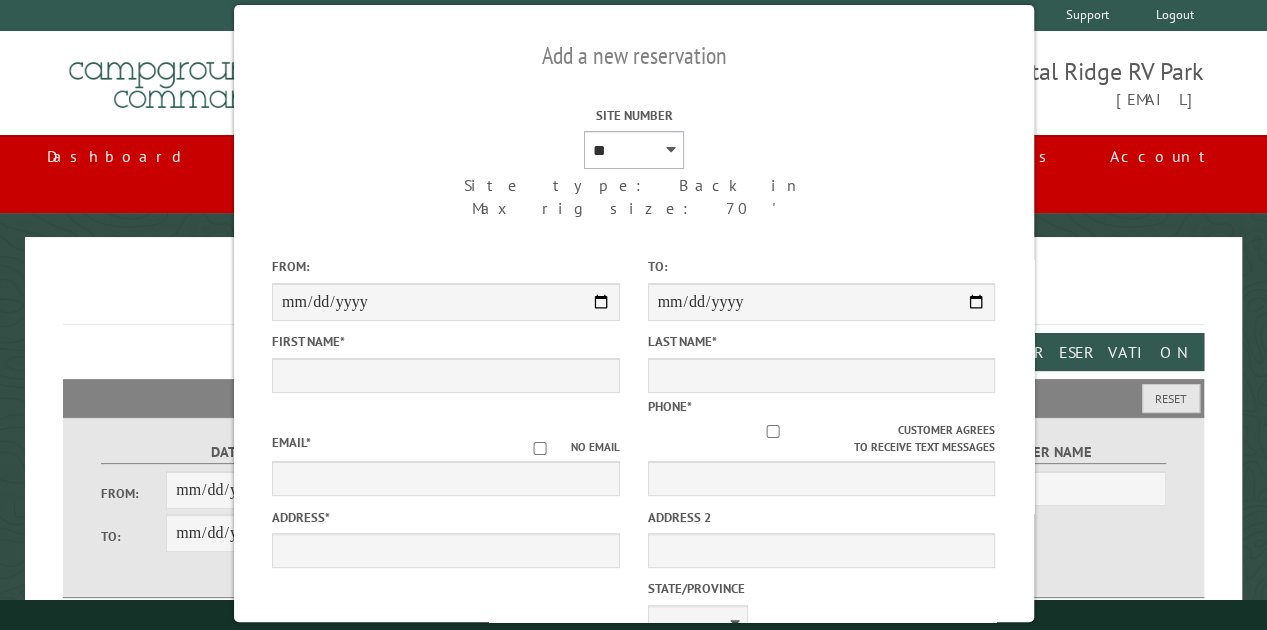 click on "[PHONE]" at bounding box center (633, 150) 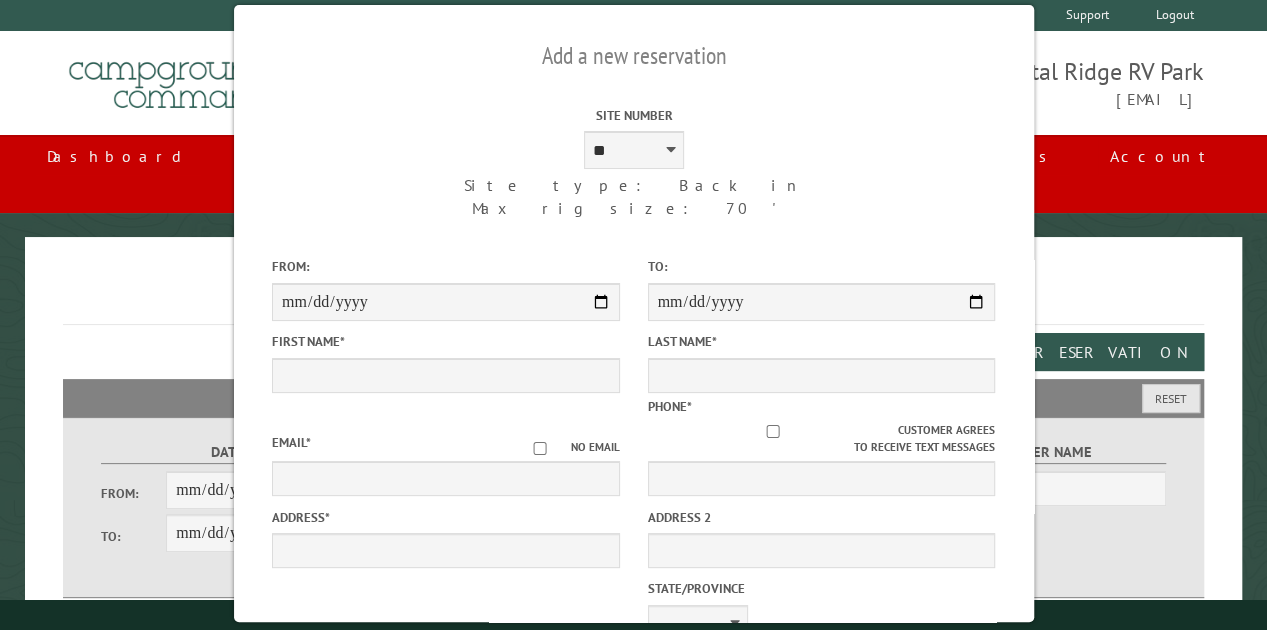 click on "Max rig size: 70'" at bounding box center (634, 208) 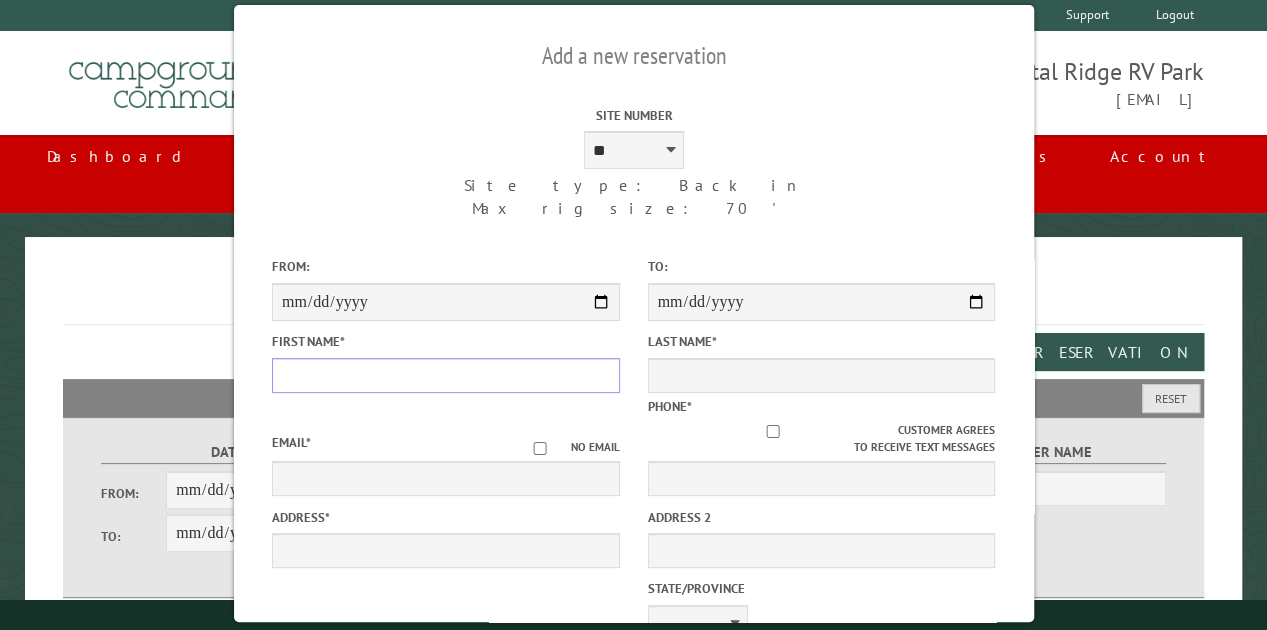 click on "First Name *" at bounding box center [446, 375] 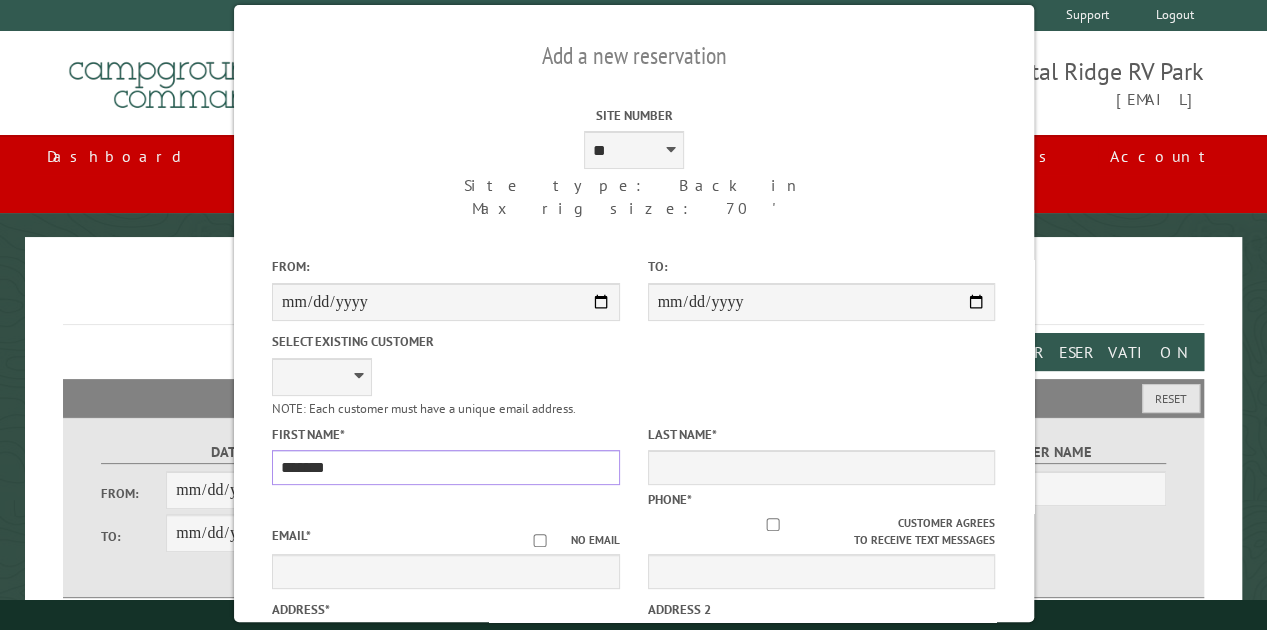 type on "*******" 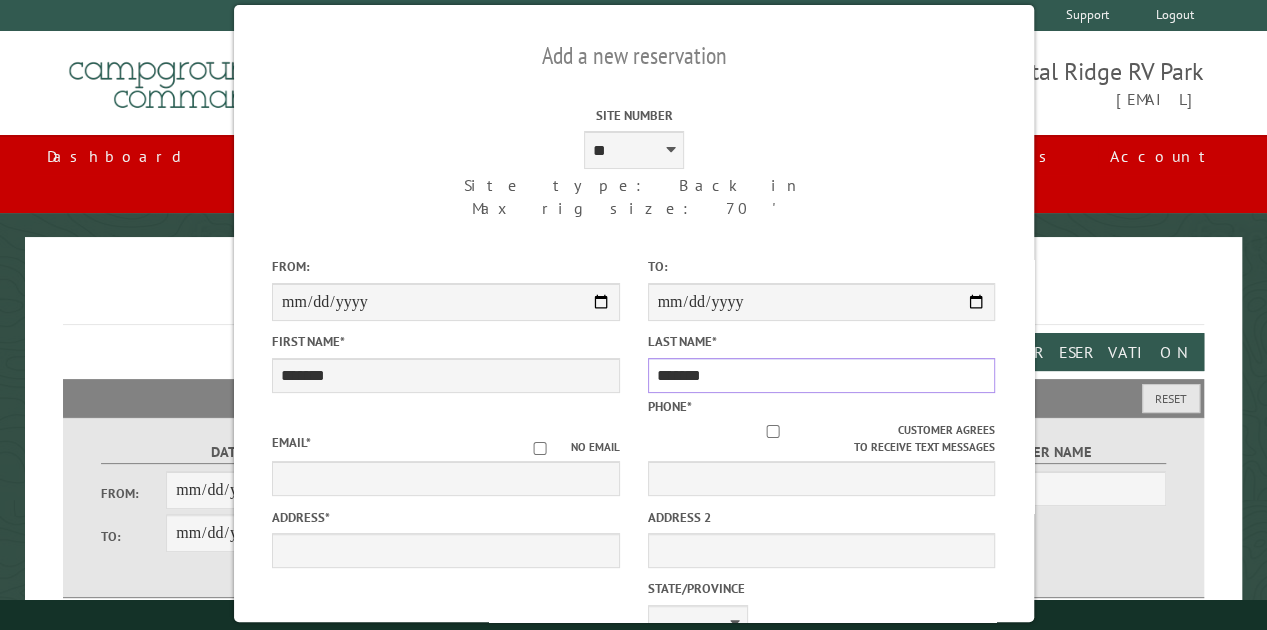 type on "*******" 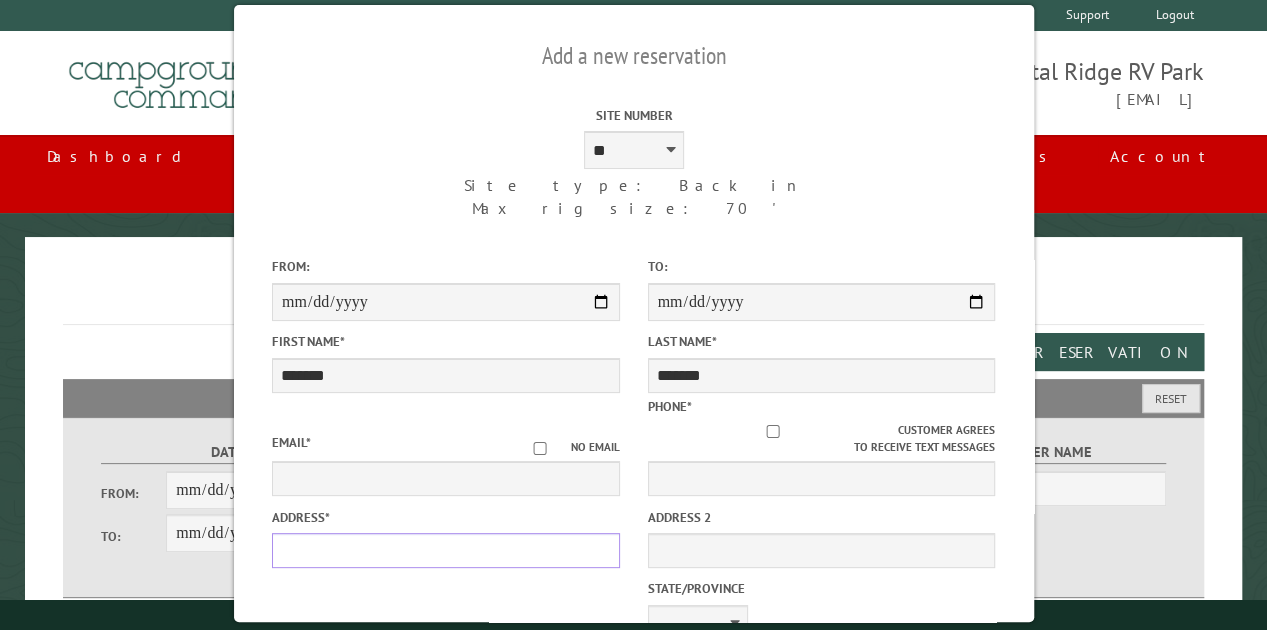 click on "Address *" at bounding box center [446, 550] 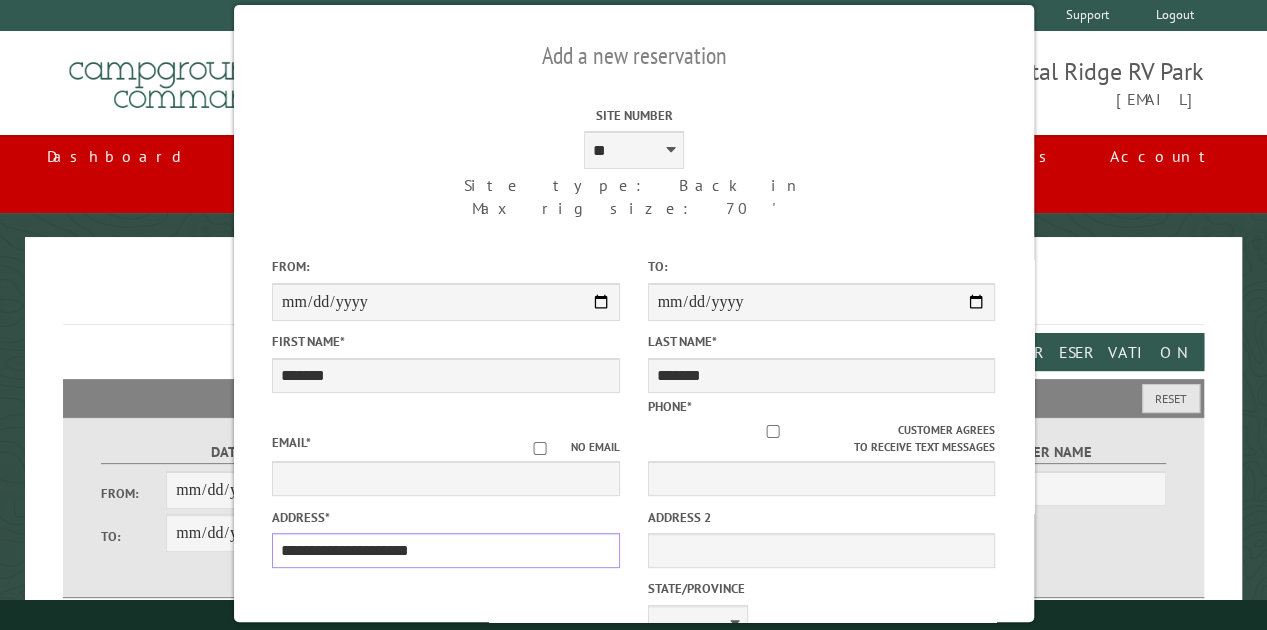 type on "**********" 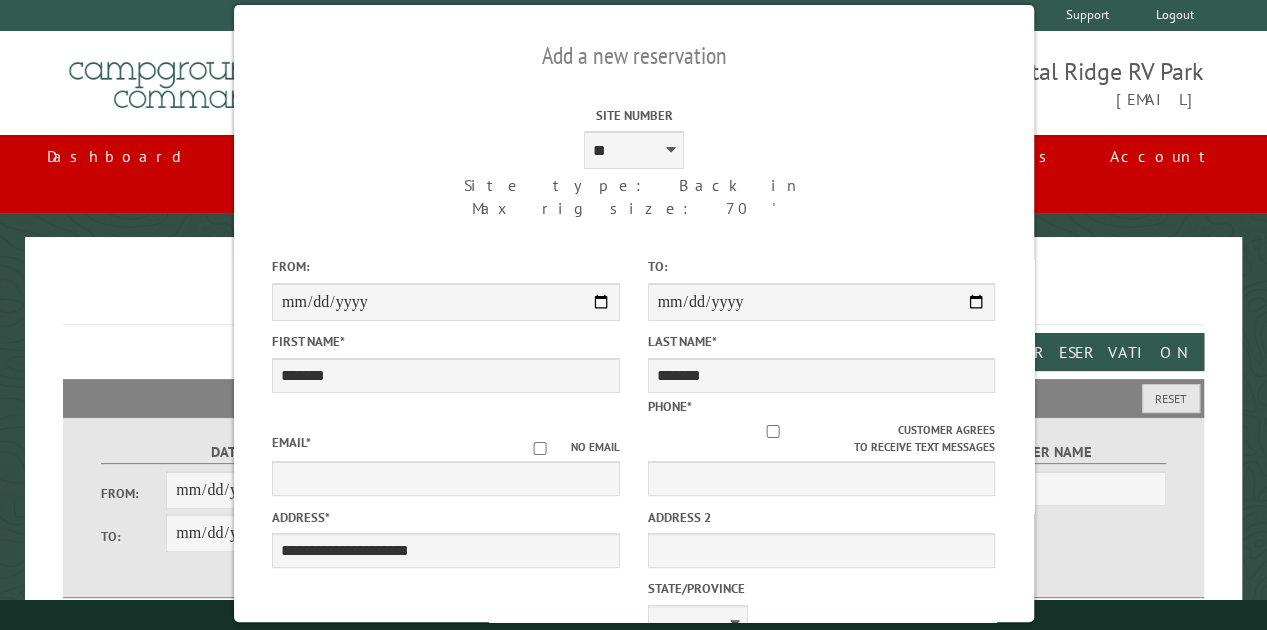 scroll, scrollTop: 8, scrollLeft: 0, axis: vertical 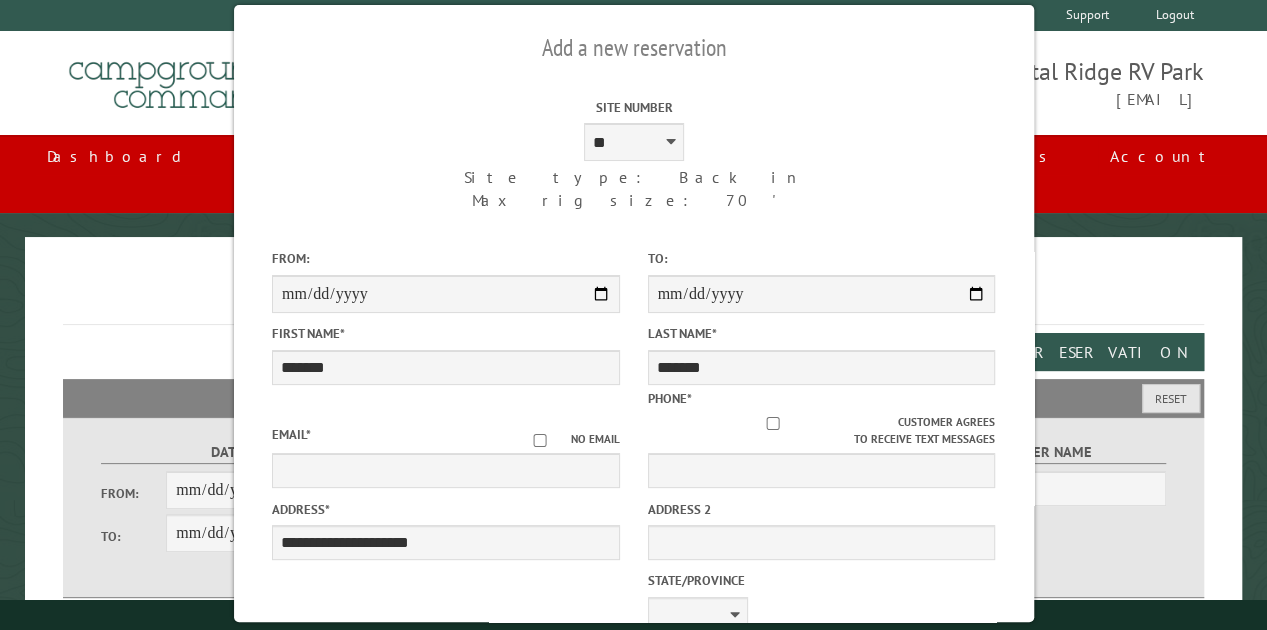type on "********" 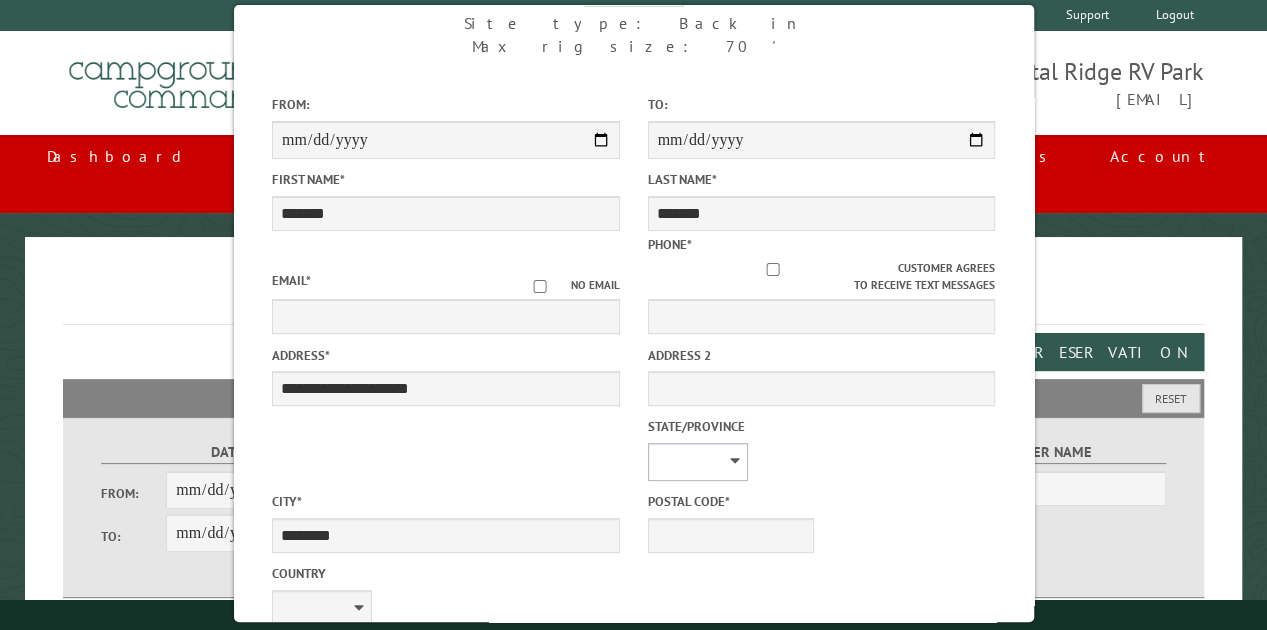 scroll, scrollTop: 164, scrollLeft: 0, axis: vertical 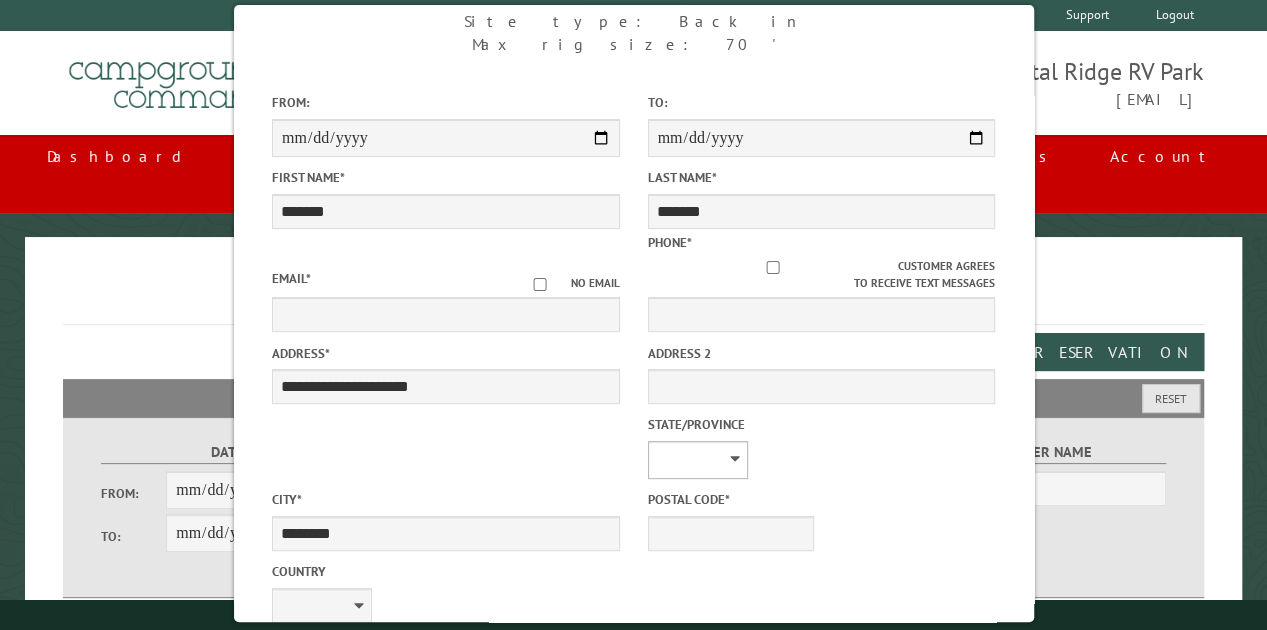 click on "** ** ** ** ** ** ** ** ** ** ** ** ** ** ** ** ** ** ** ** ** ** ** ** ** ** ** ** ** ** ** ** ** ** ** ** ** ** ** ** ** ** ** ** ** ** ** ** ** ** ** ** ** ** ** ** ** ** ** ** ** ** ** **" at bounding box center [697, 460] 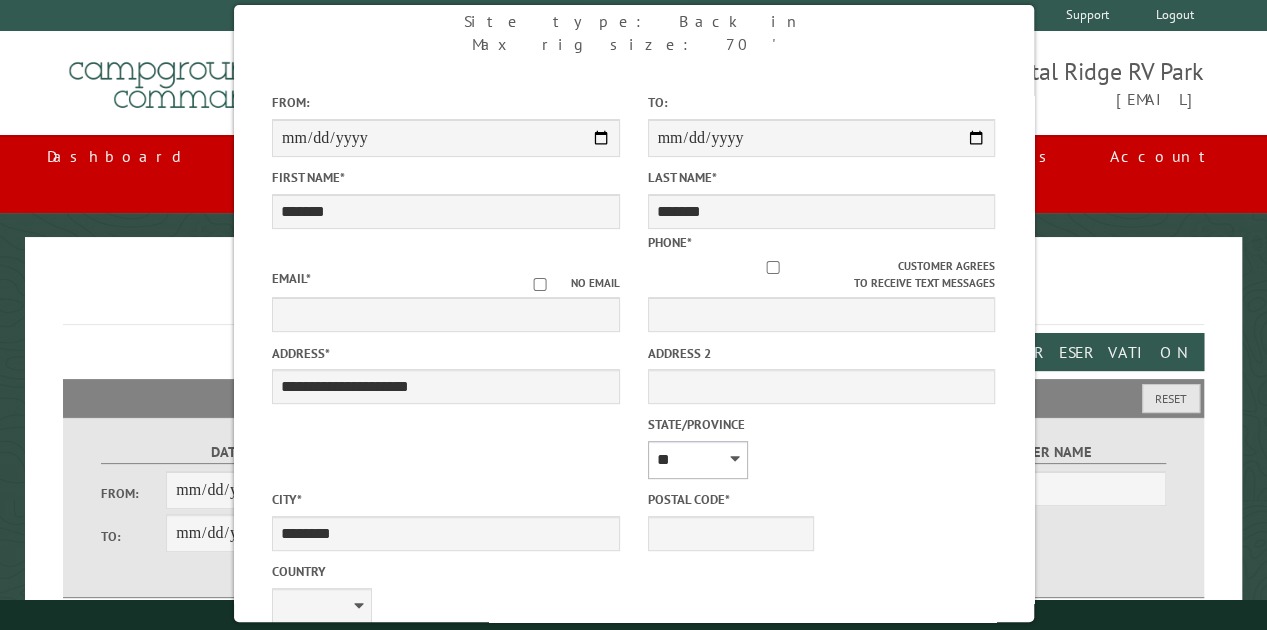 click on "** ** ** ** ** ** ** ** ** ** ** ** ** ** ** ** ** ** ** ** ** ** ** ** ** ** ** ** ** ** ** ** ** ** ** ** ** ** ** ** ** ** ** ** ** ** ** ** ** ** ** ** ** ** ** ** ** ** ** ** ** ** ** **" at bounding box center (697, 460) 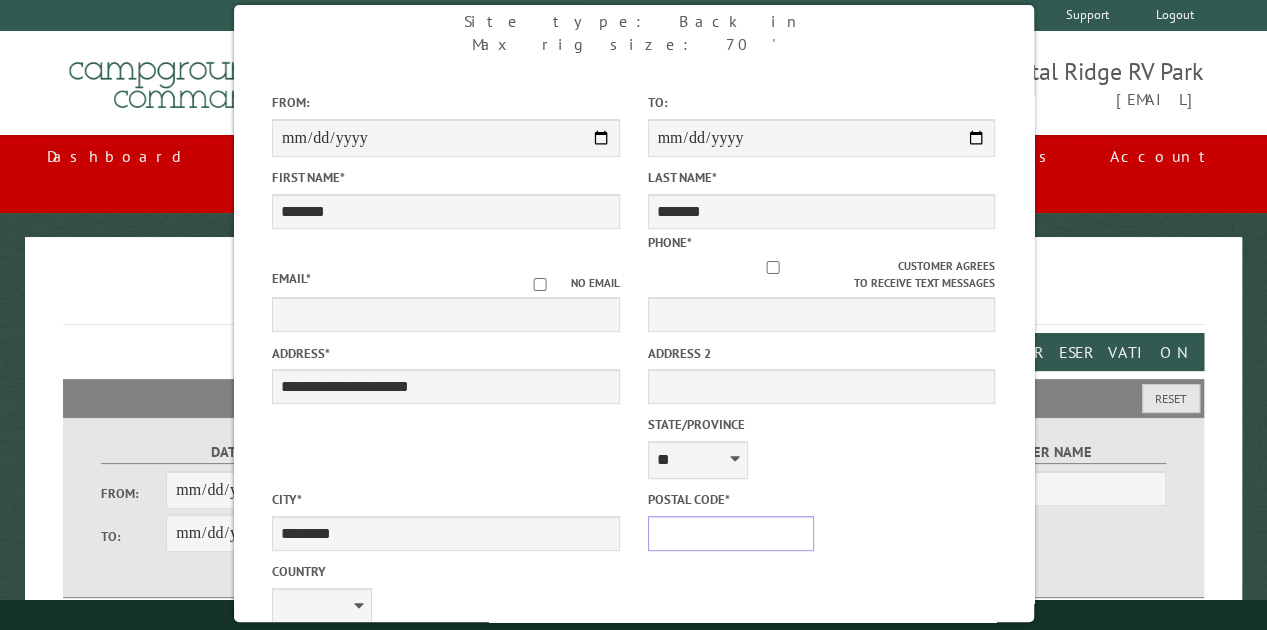 click on "Postal Code *" at bounding box center [730, 533] 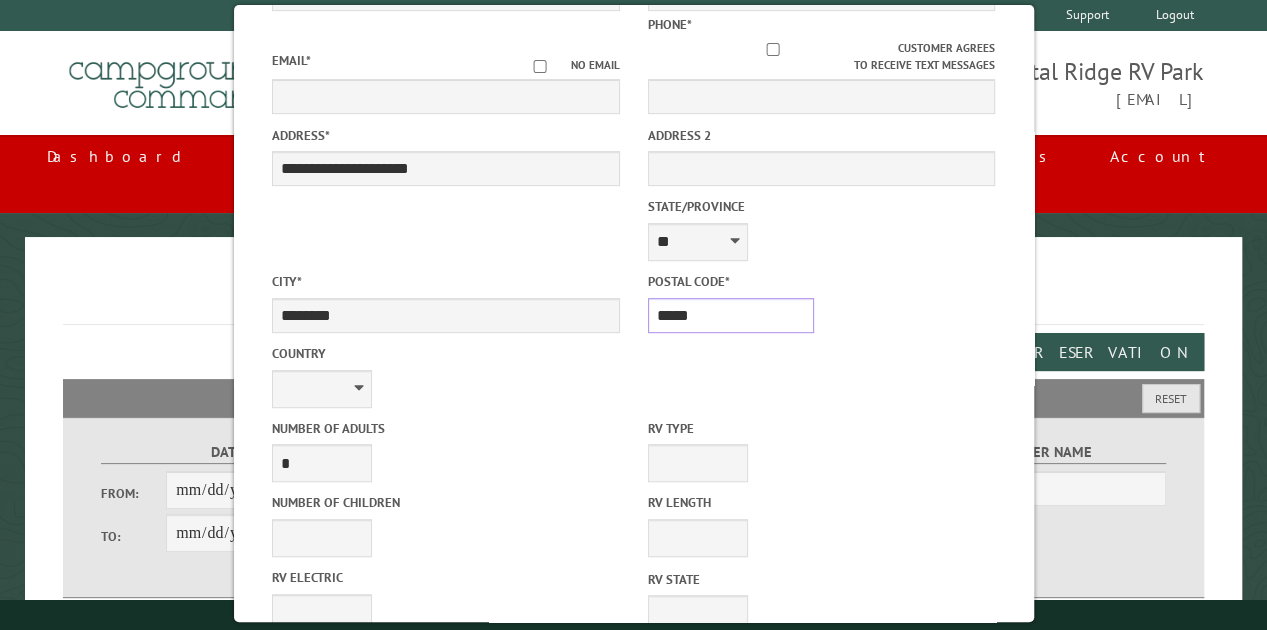 scroll, scrollTop: 404, scrollLeft: 0, axis: vertical 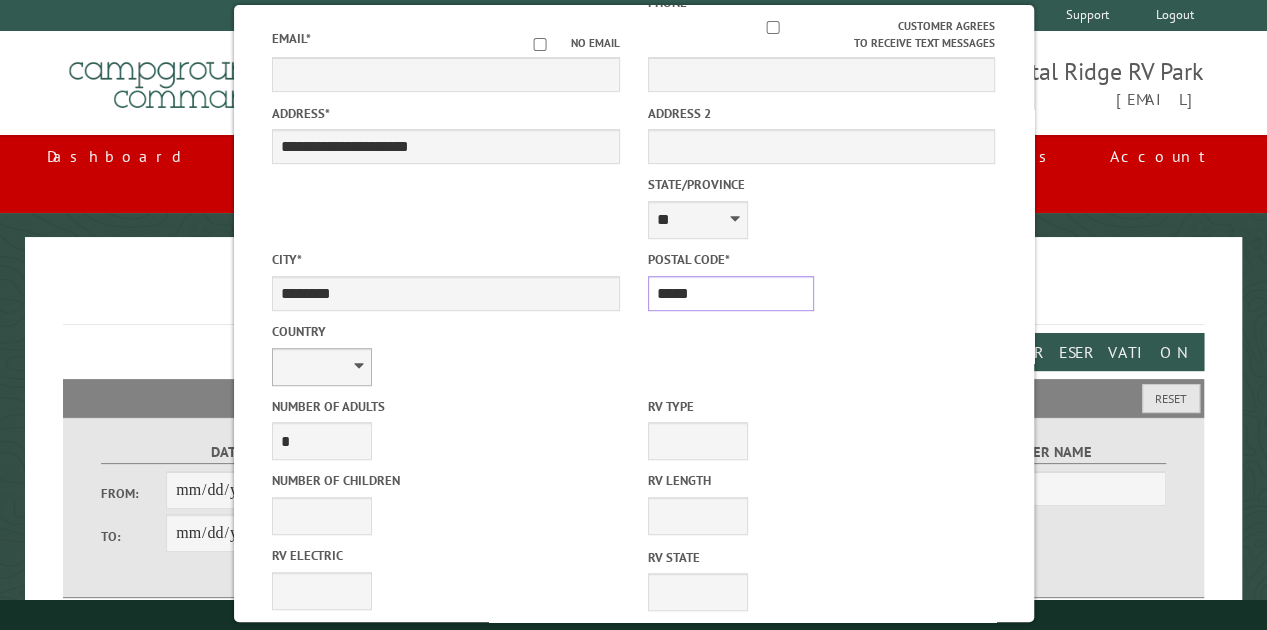 type on "*****" 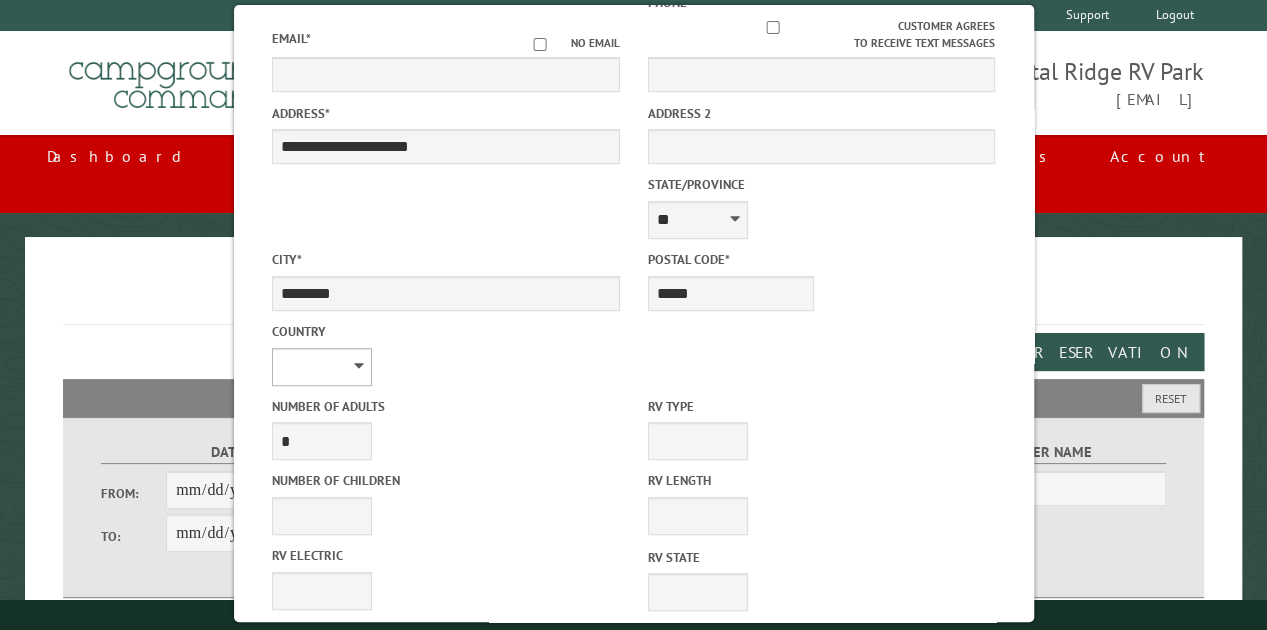 click on "**********" at bounding box center (322, 367) 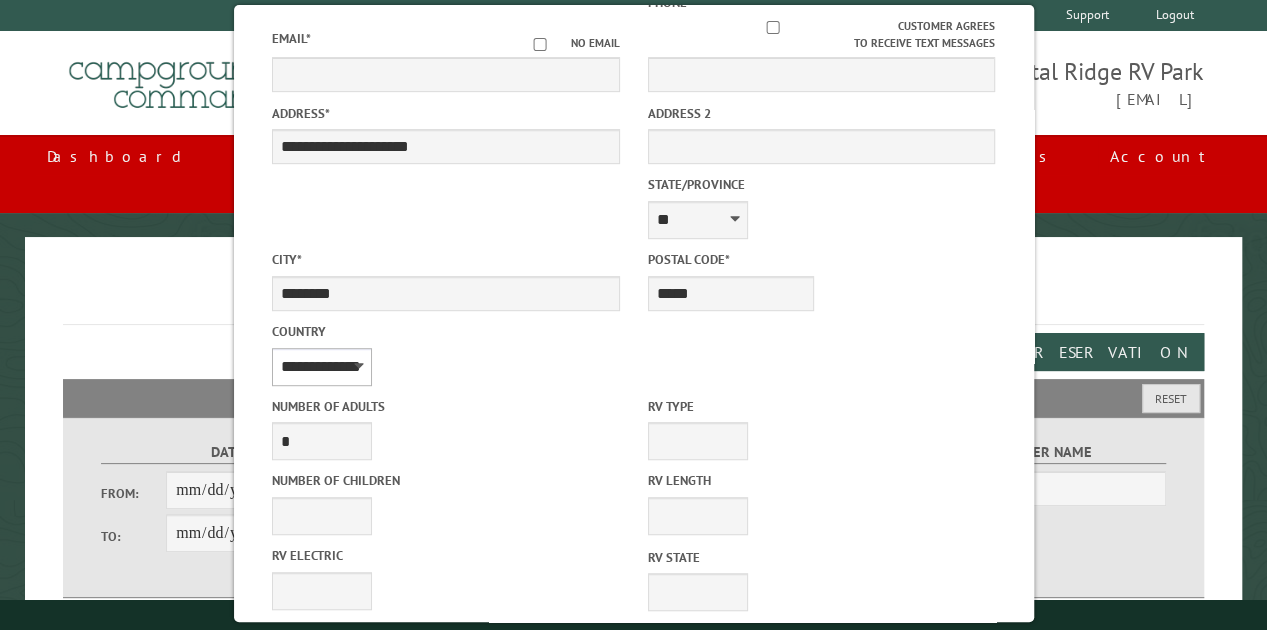 click on "**********" at bounding box center [322, 367] 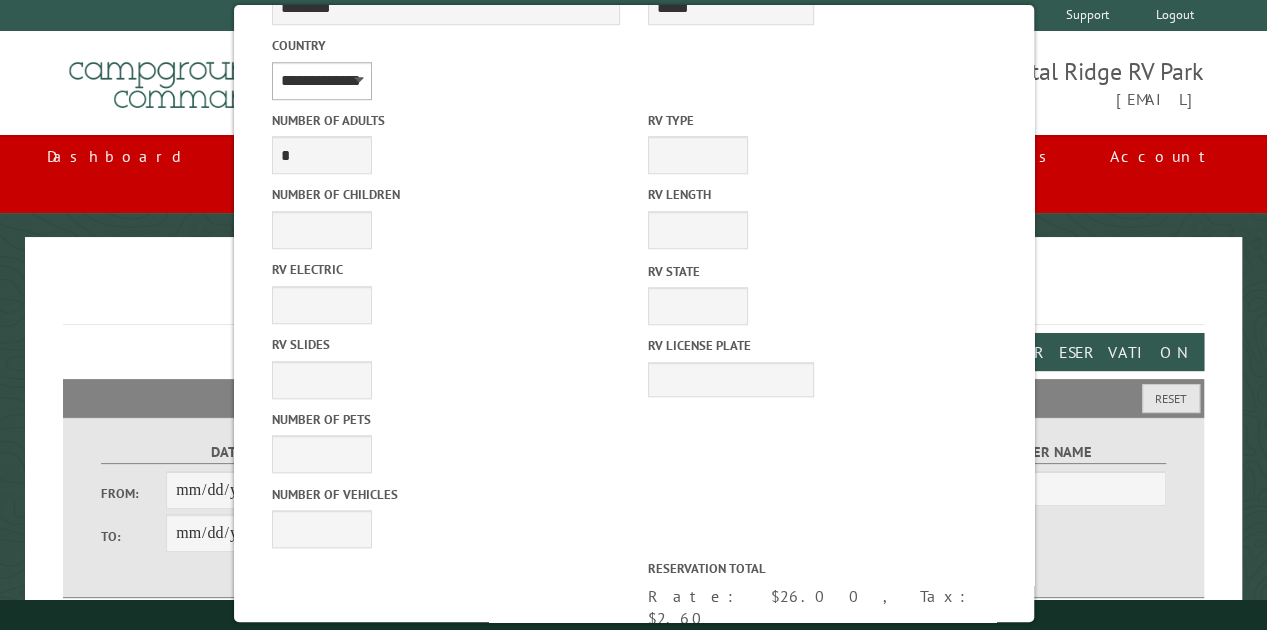 scroll, scrollTop: 695, scrollLeft: 0, axis: vertical 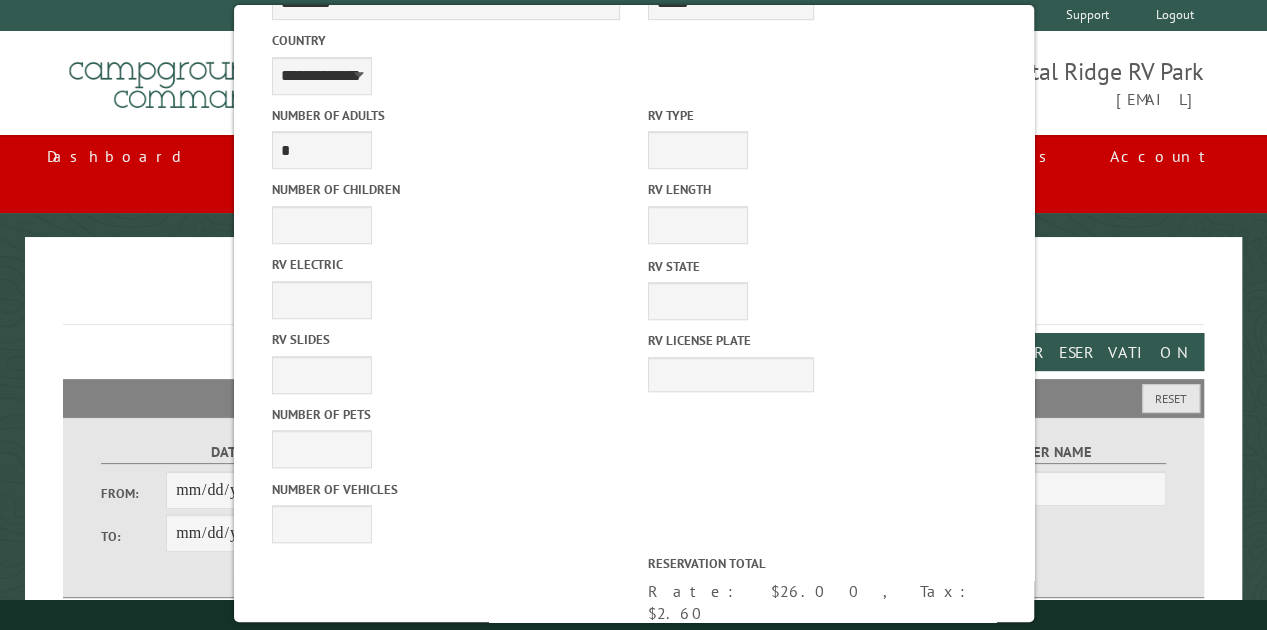 click on "Reserve Now" at bounding box center [543, 940] 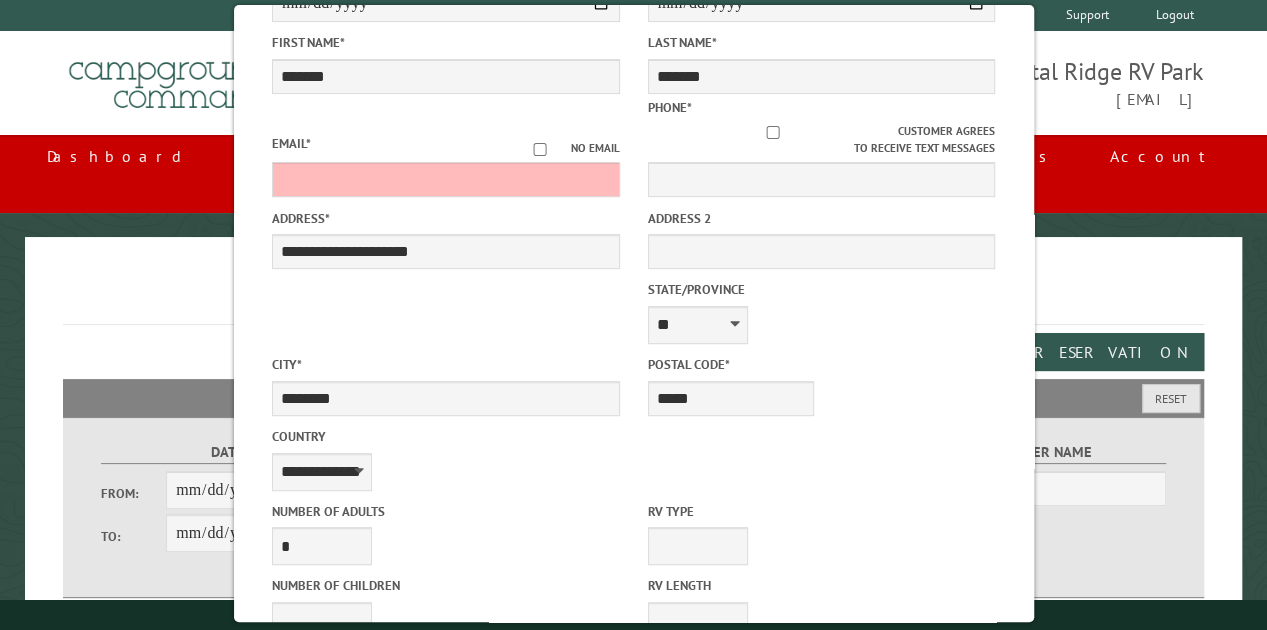 scroll, scrollTop: 265, scrollLeft: 0, axis: vertical 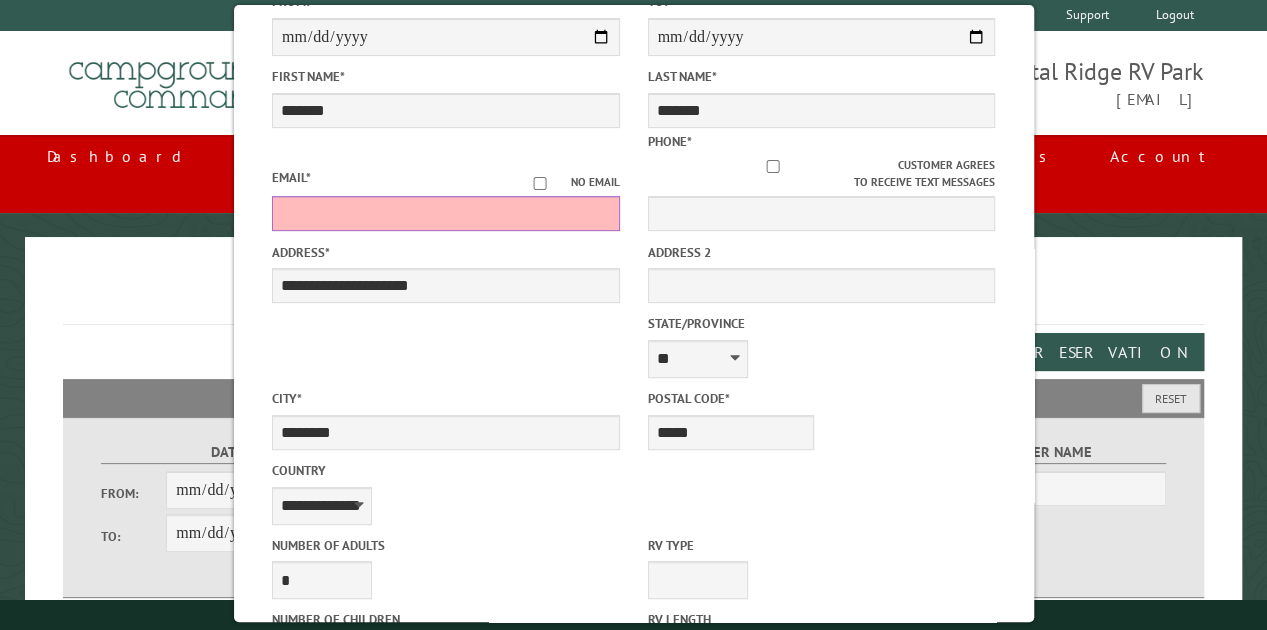 click on "Email *" at bounding box center [446, 213] 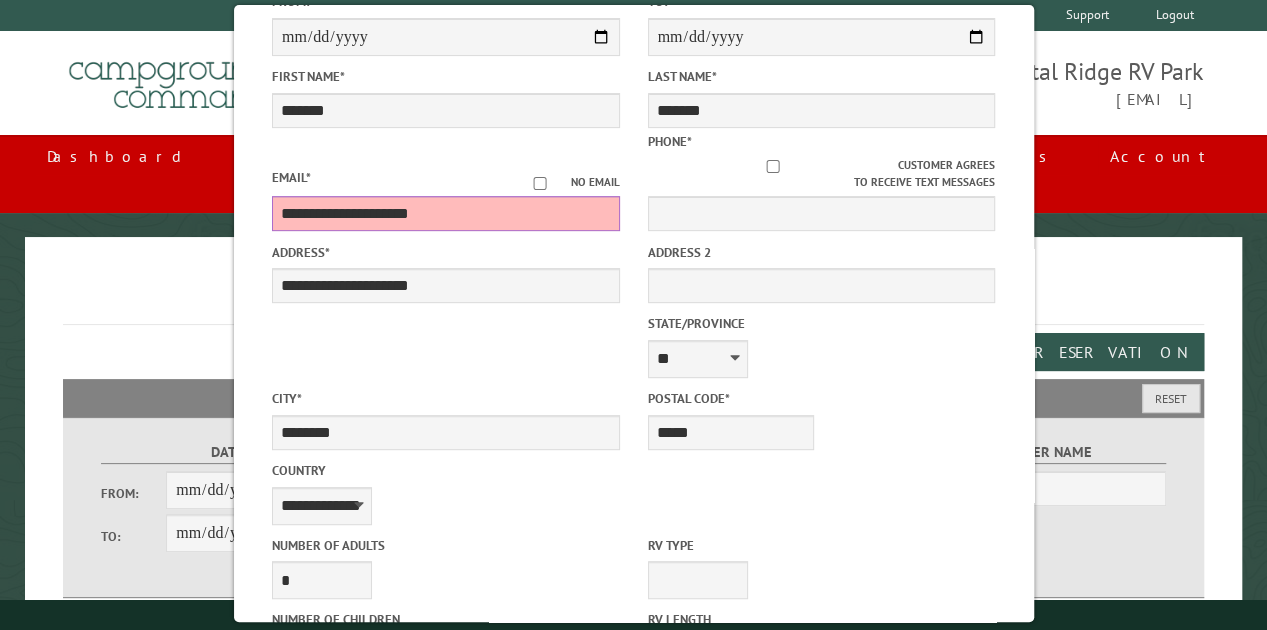 type on "**********" 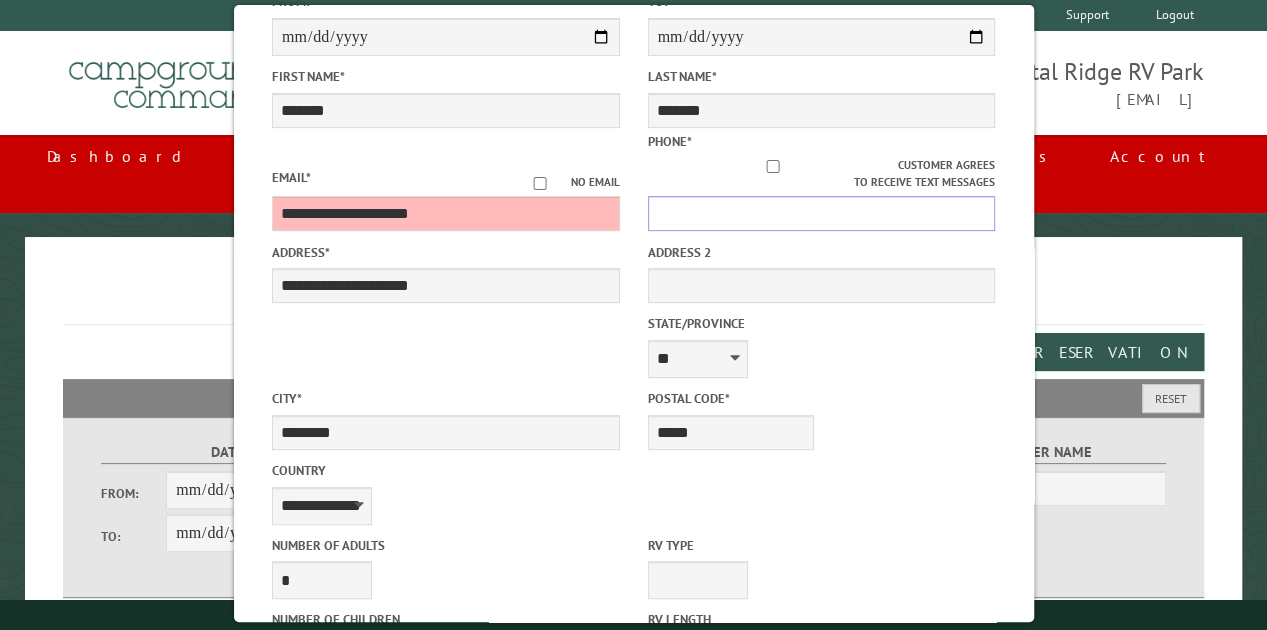 click on "Phone *" at bounding box center (821, 213) 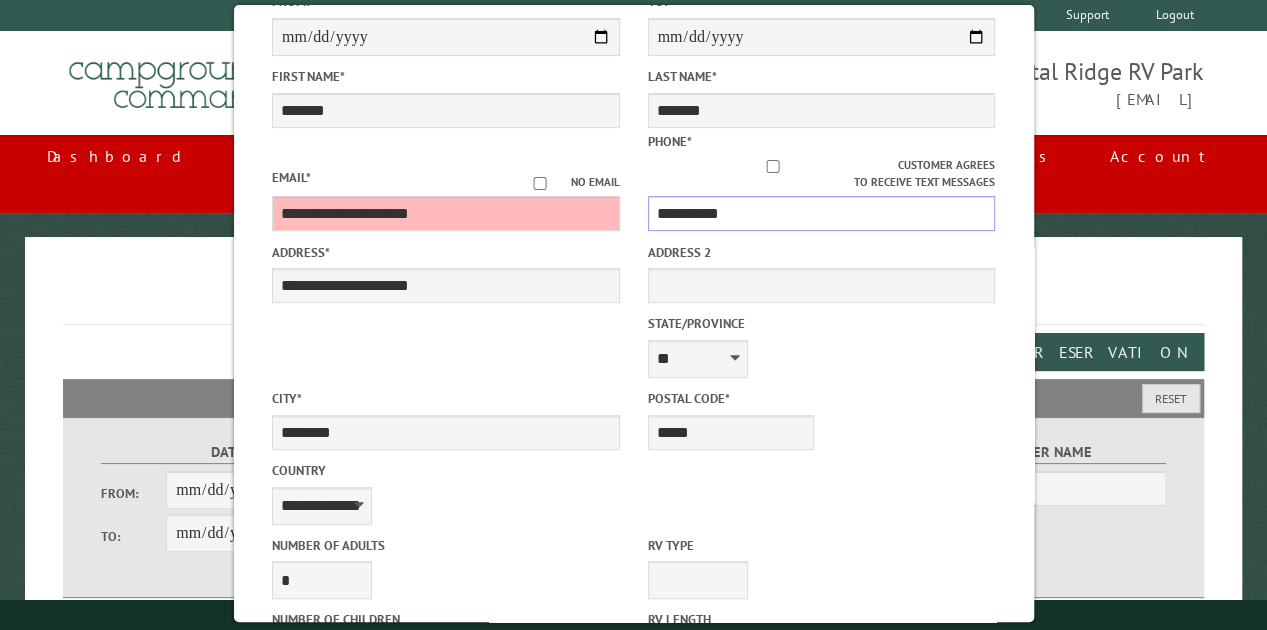 type on "**********" 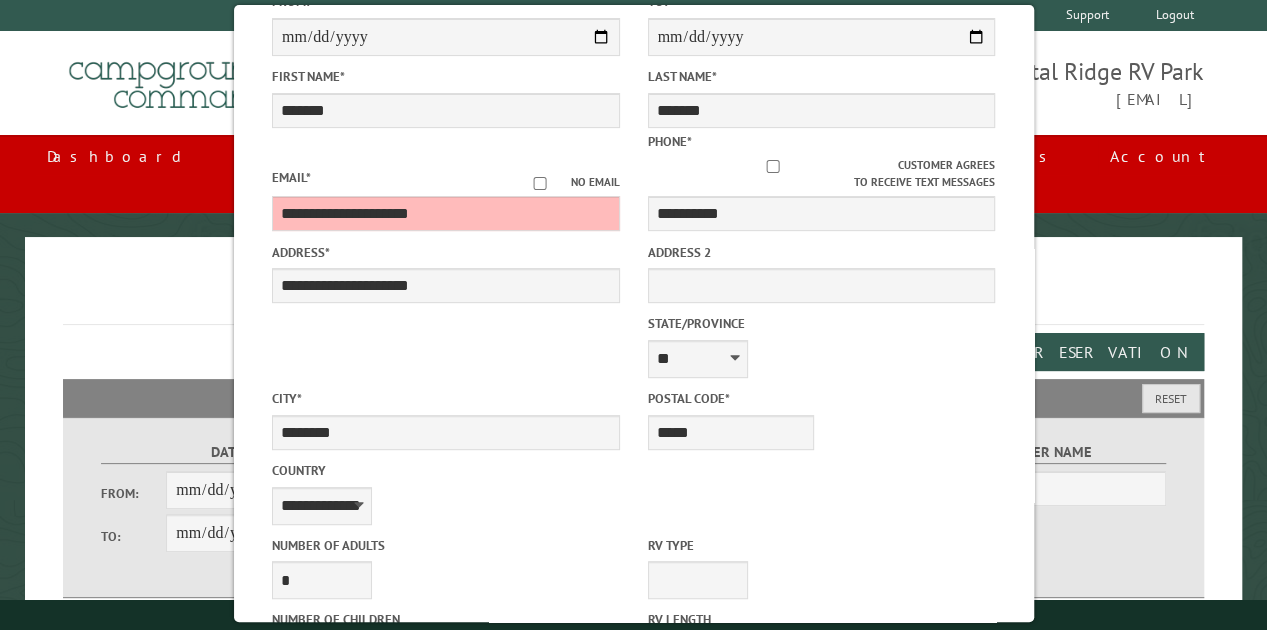 click on "RV Type" at bounding box center (730, 545) 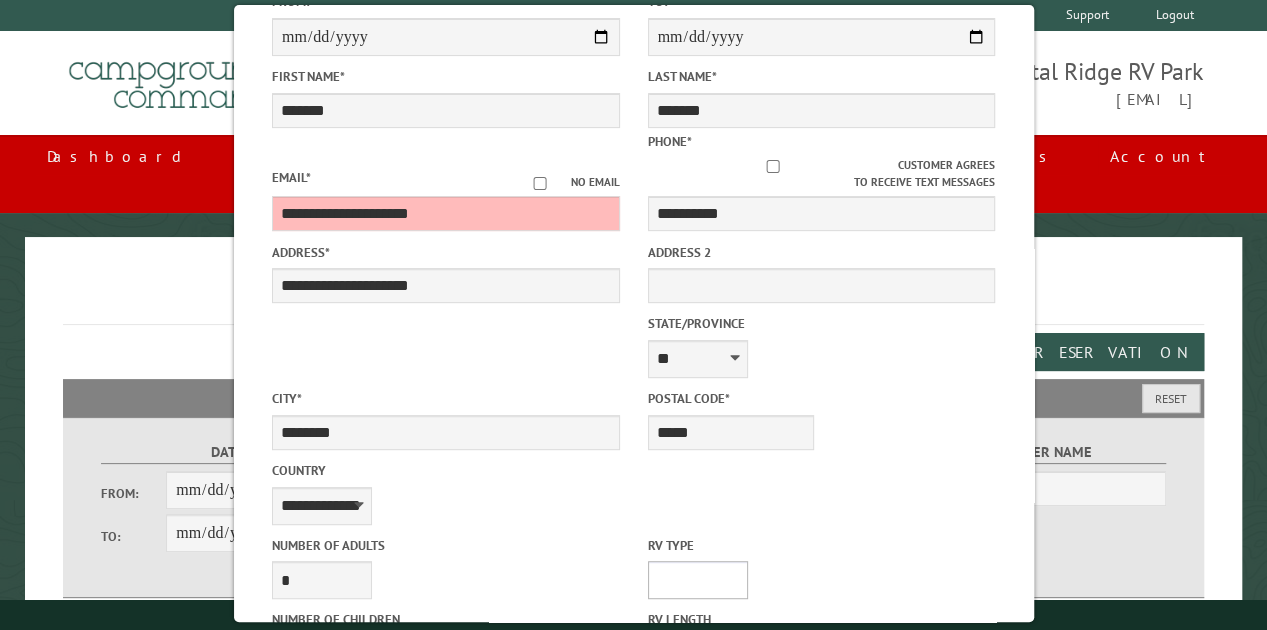 click on "**********" at bounding box center (697, 580) 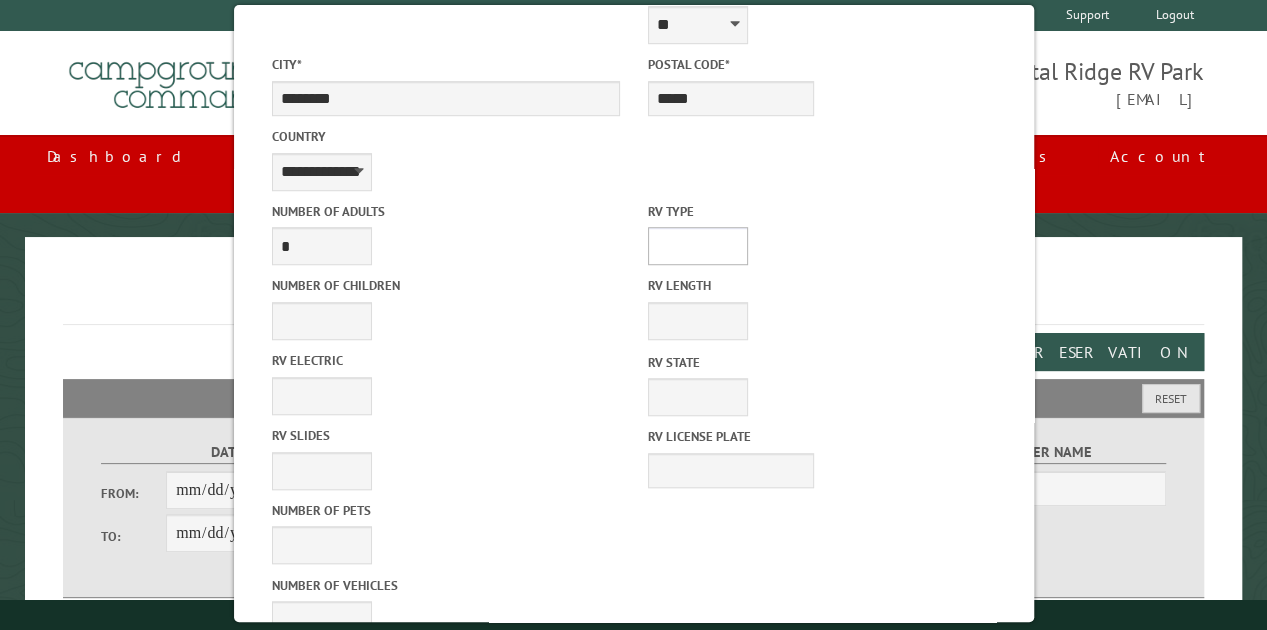 scroll, scrollTop: 692, scrollLeft: 0, axis: vertical 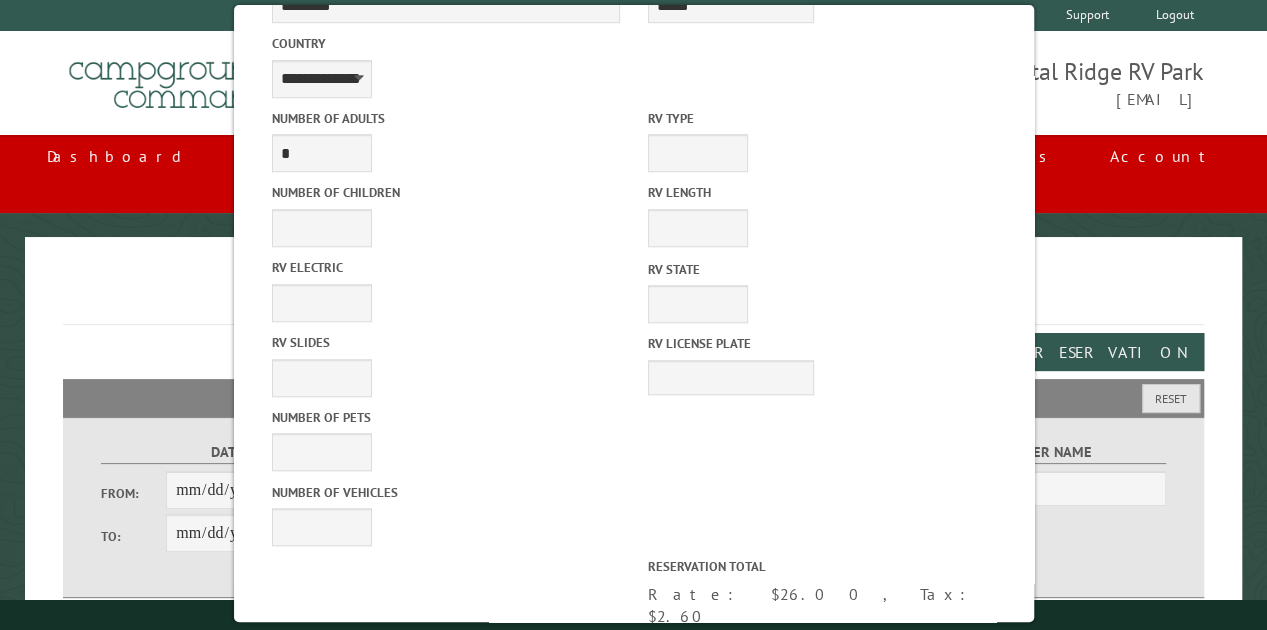 click on "Reserve Now" at bounding box center [543, 943] 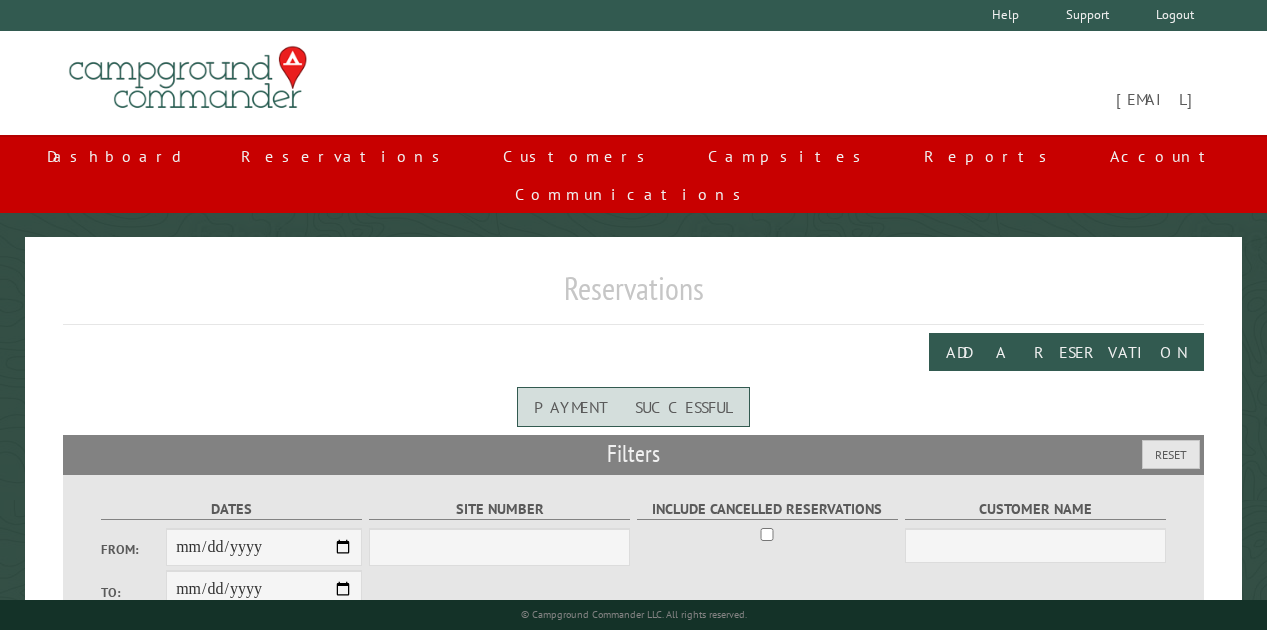 scroll, scrollTop: 0, scrollLeft: 0, axis: both 